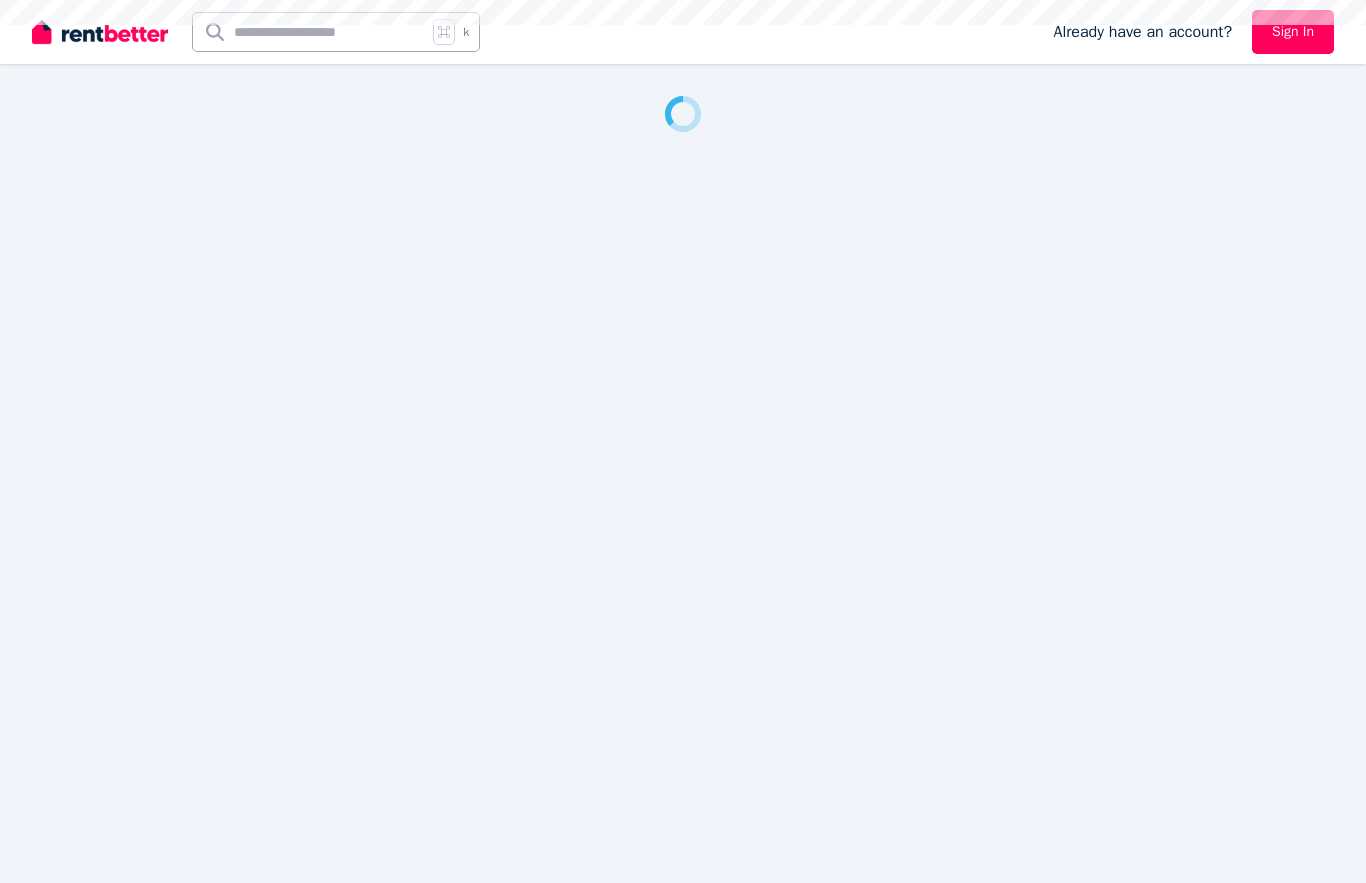scroll, scrollTop: 0, scrollLeft: 0, axis: both 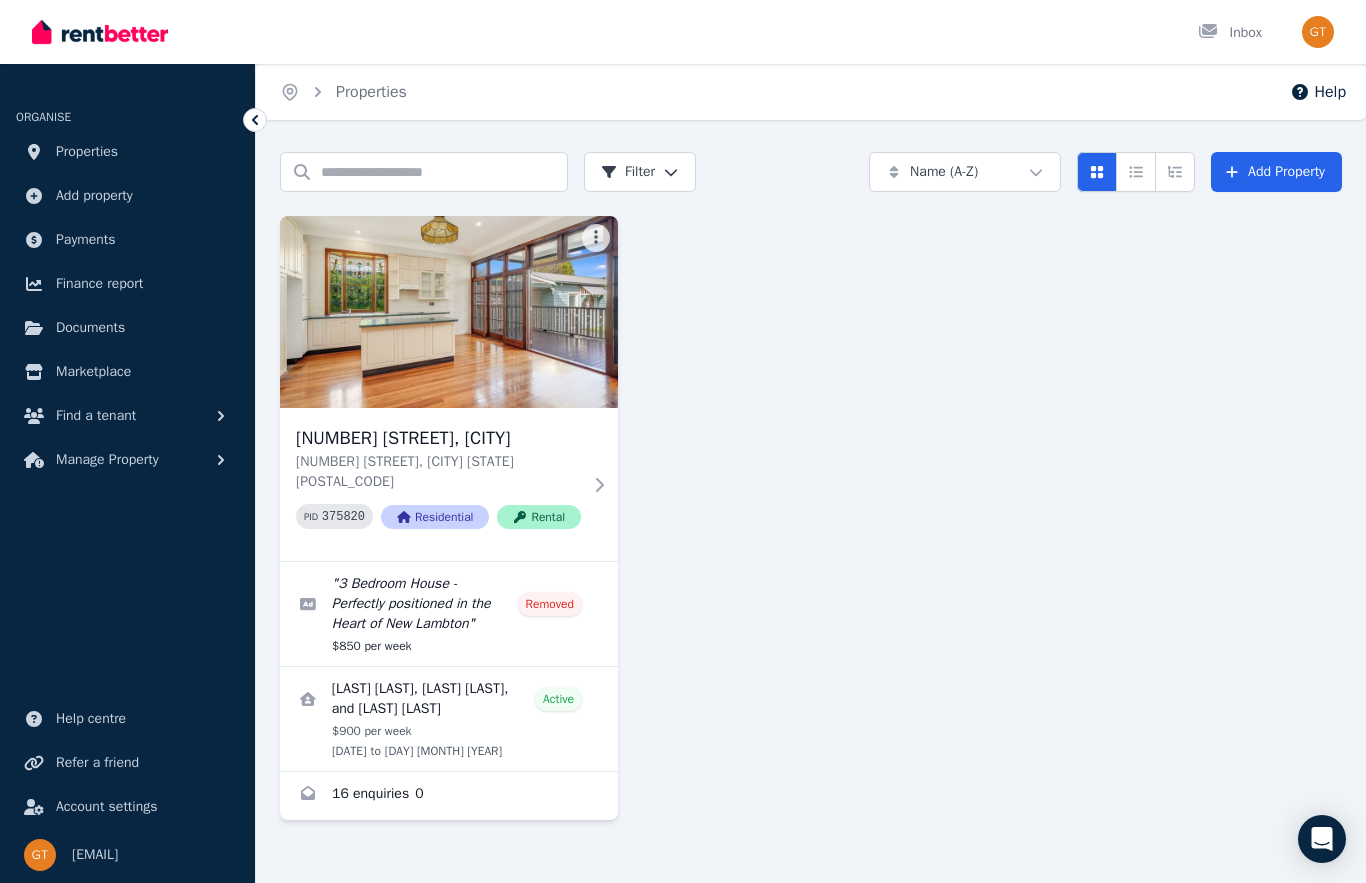 click on "Manage Property" at bounding box center [107, 460] 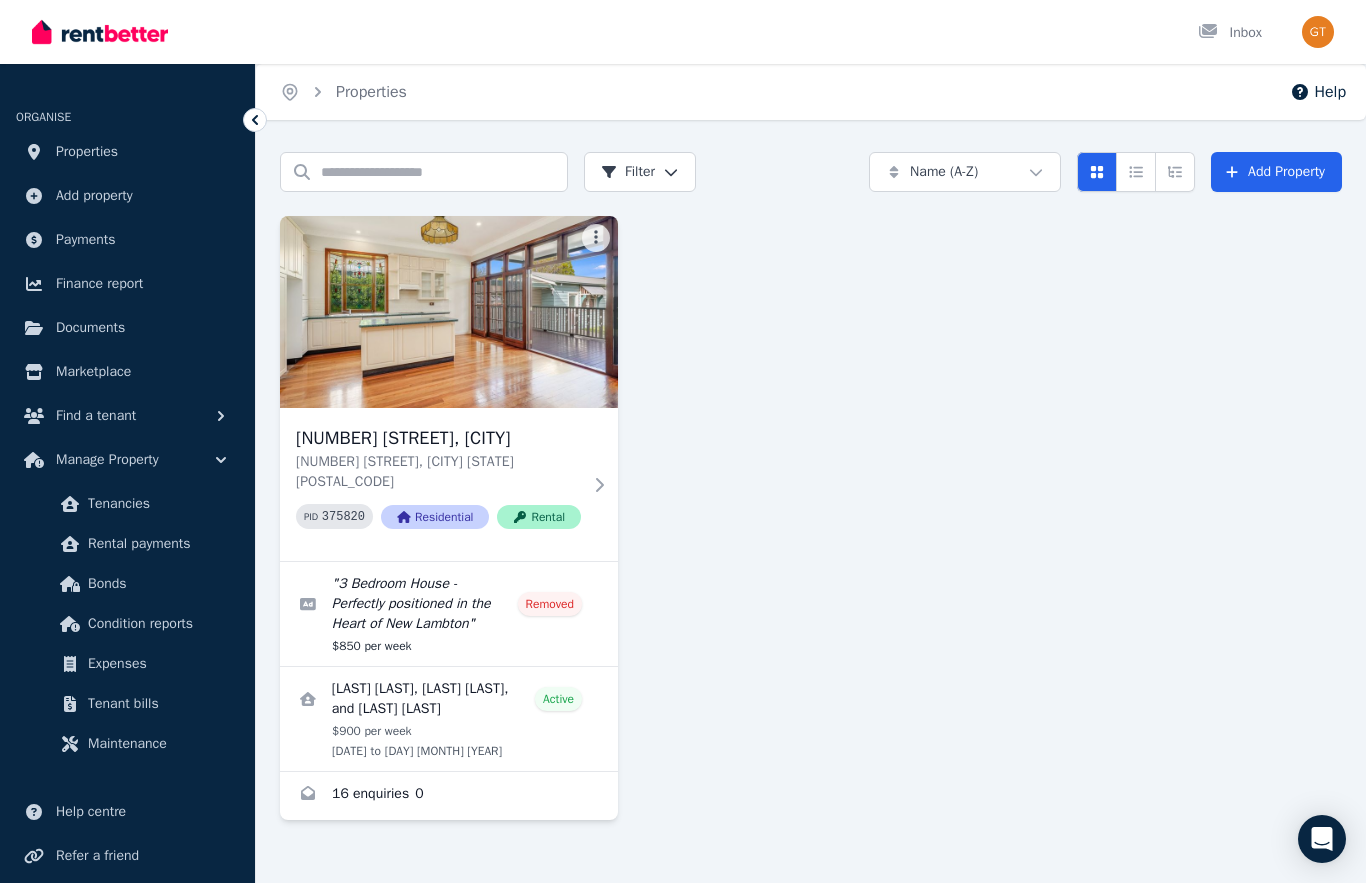 click on "Expenses" at bounding box center (155, 664) 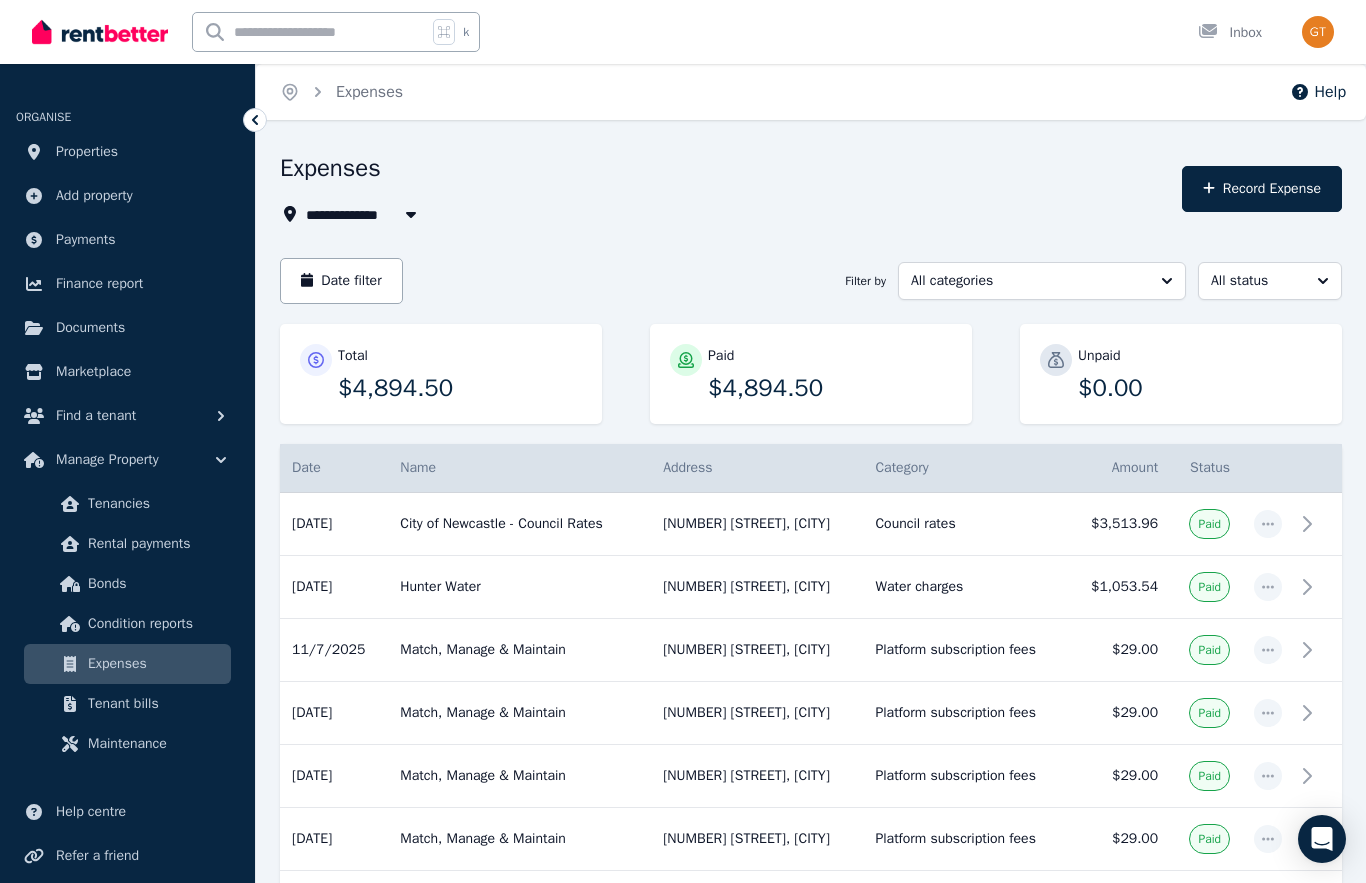 click on "Record Expense" at bounding box center [1262, 189] 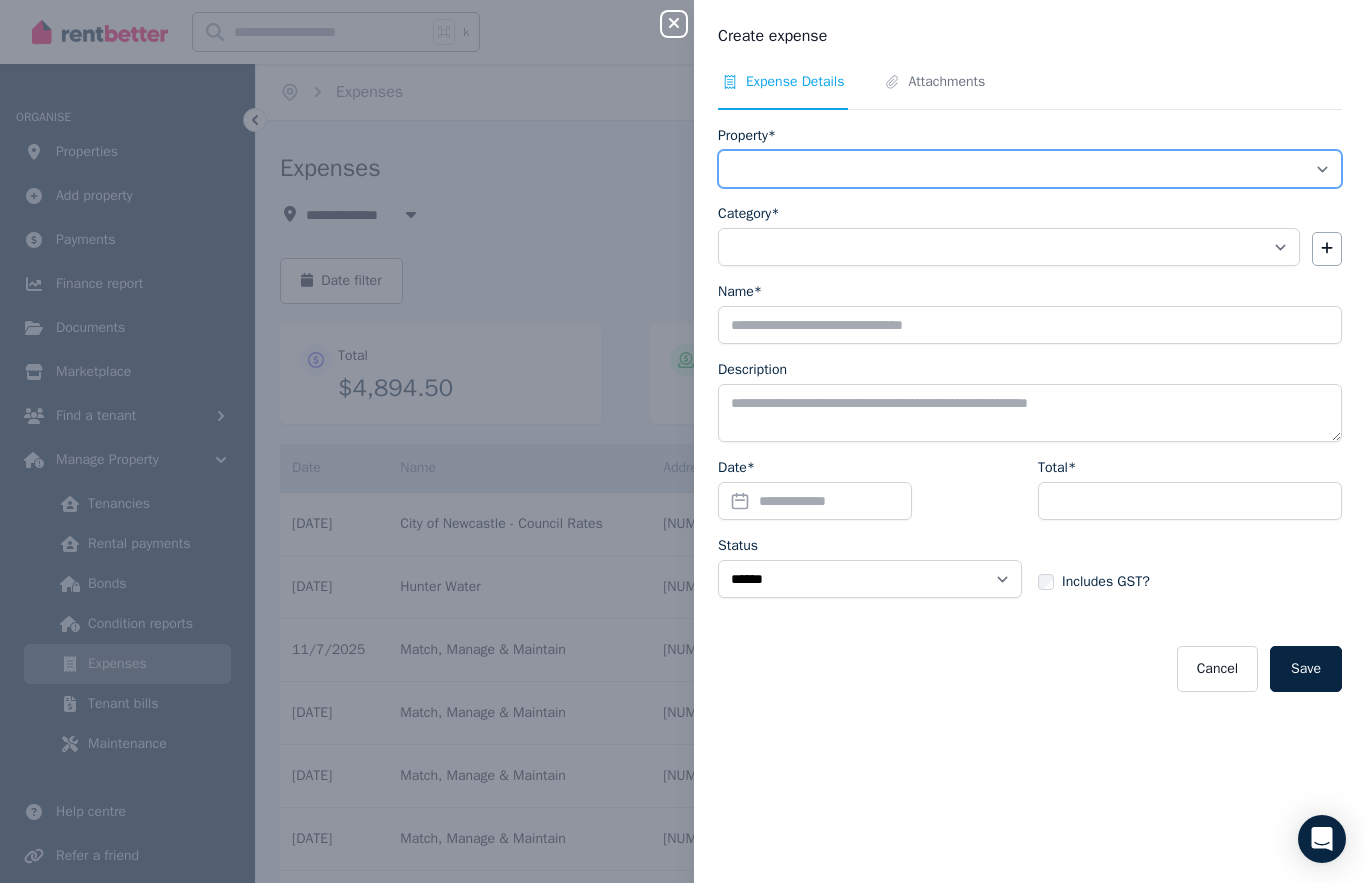 click on "**********" at bounding box center (1030, 169) 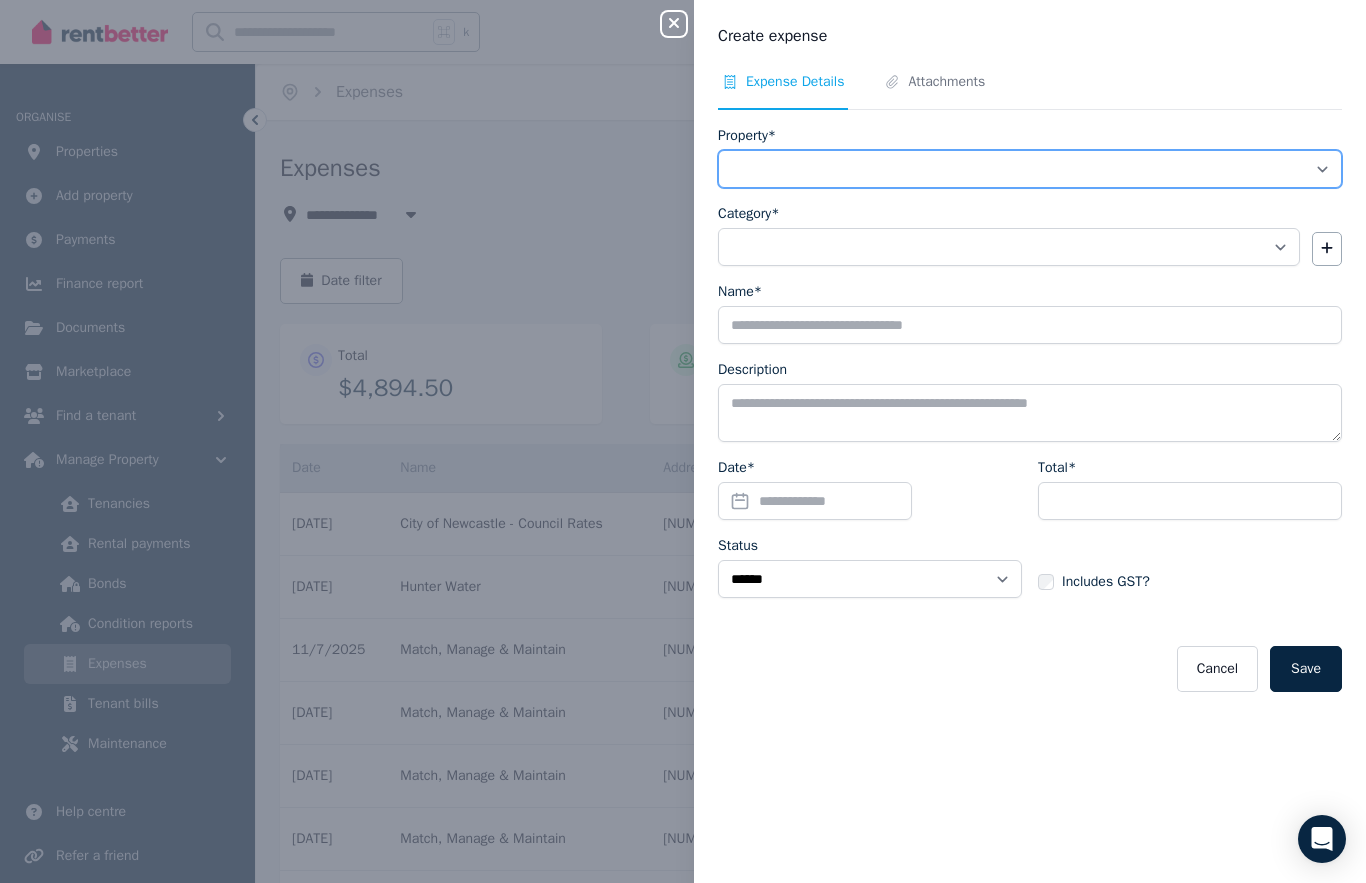 select on "**********" 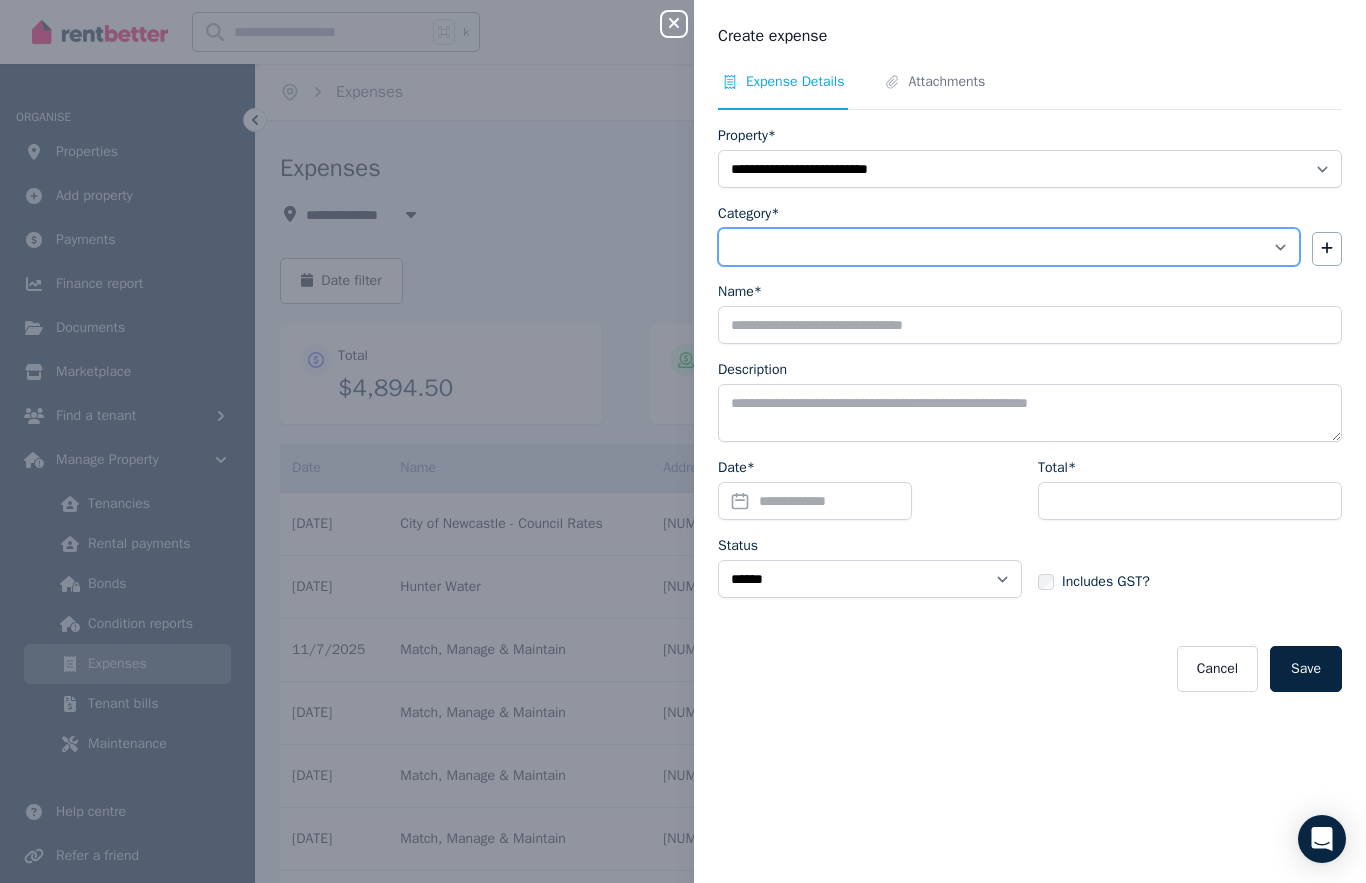 click on "**********" at bounding box center [1009, 247] 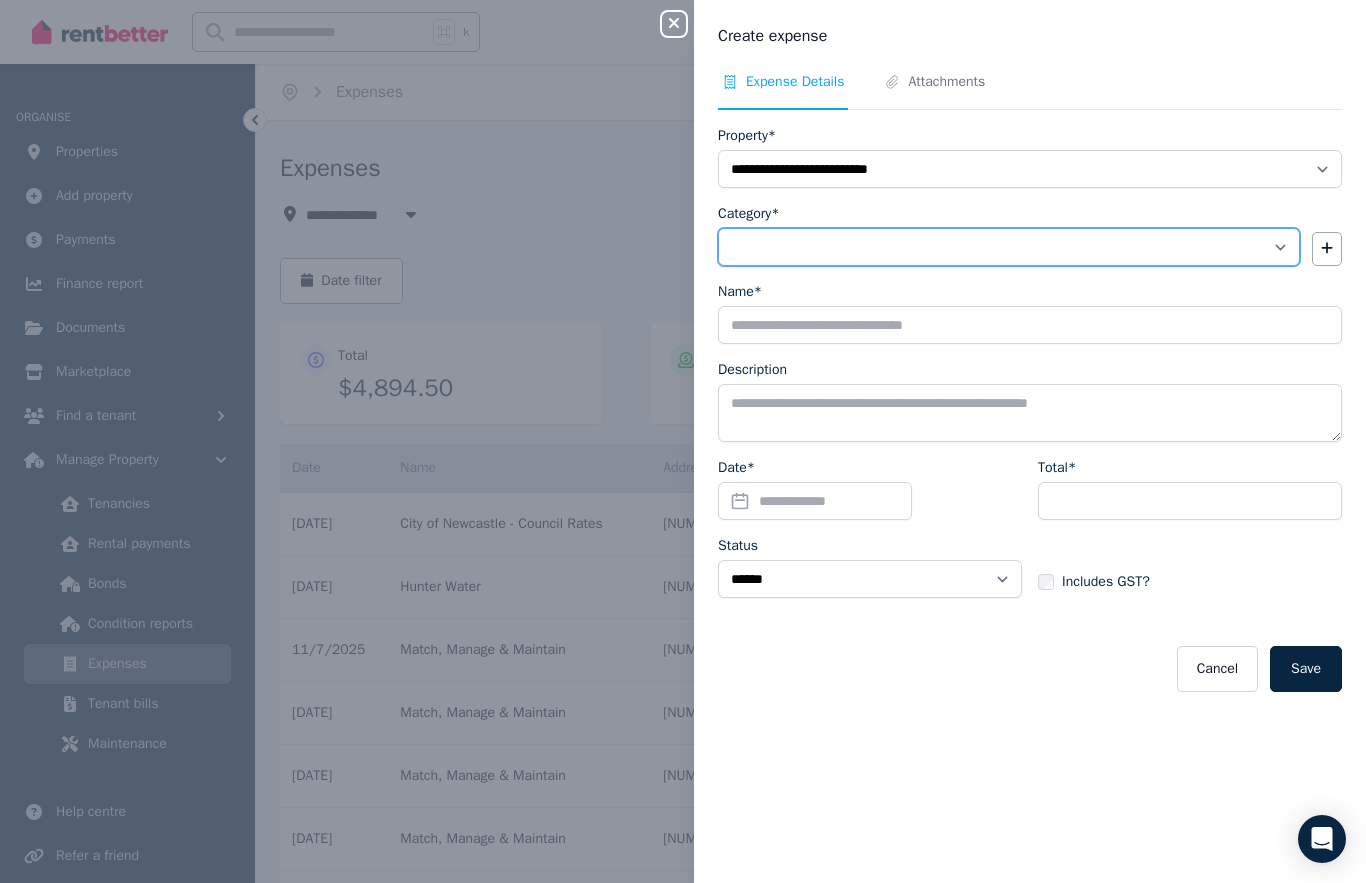 select on "**********" 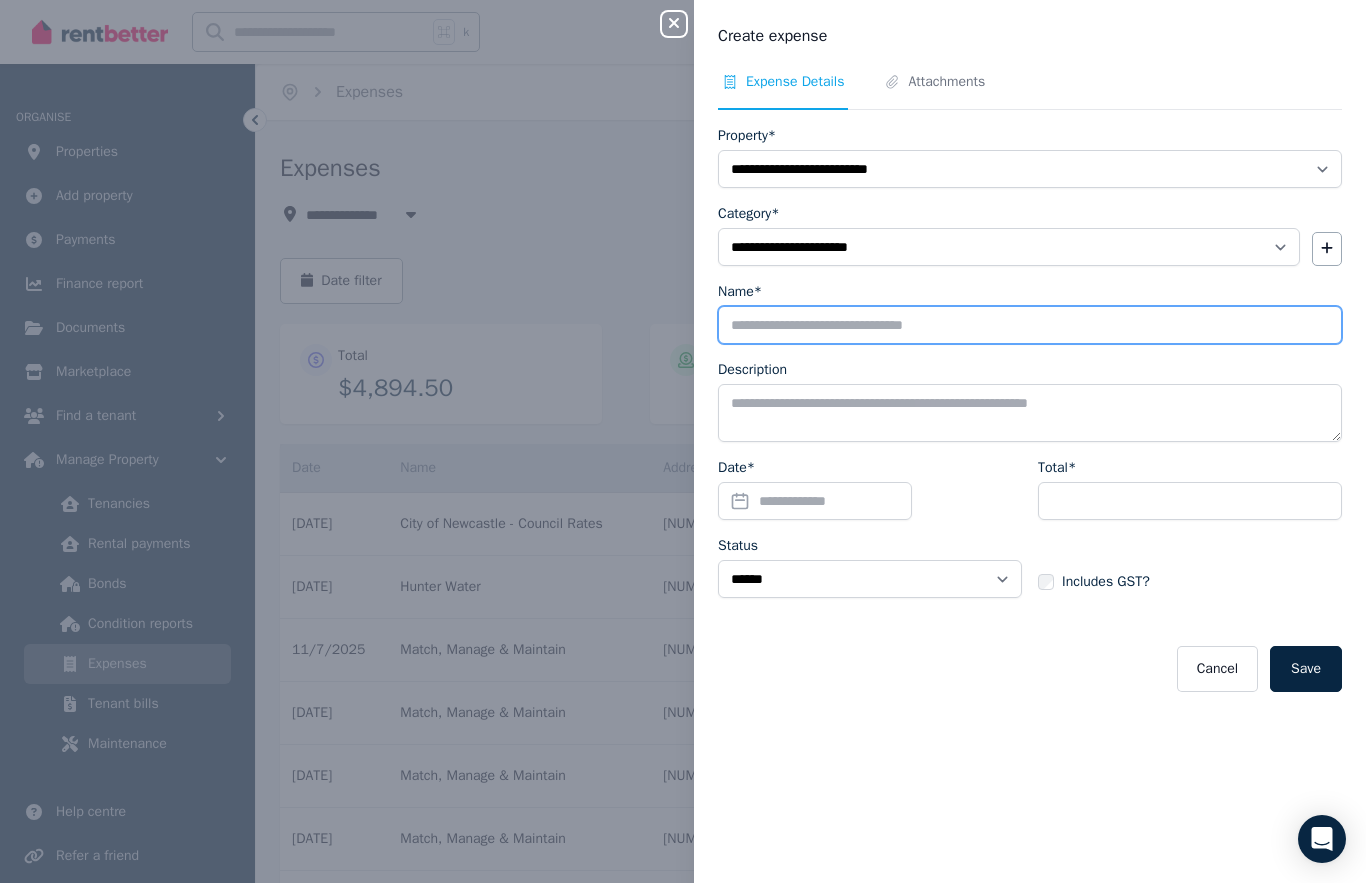 click on "Name*" at bounding box center (1030, 325) 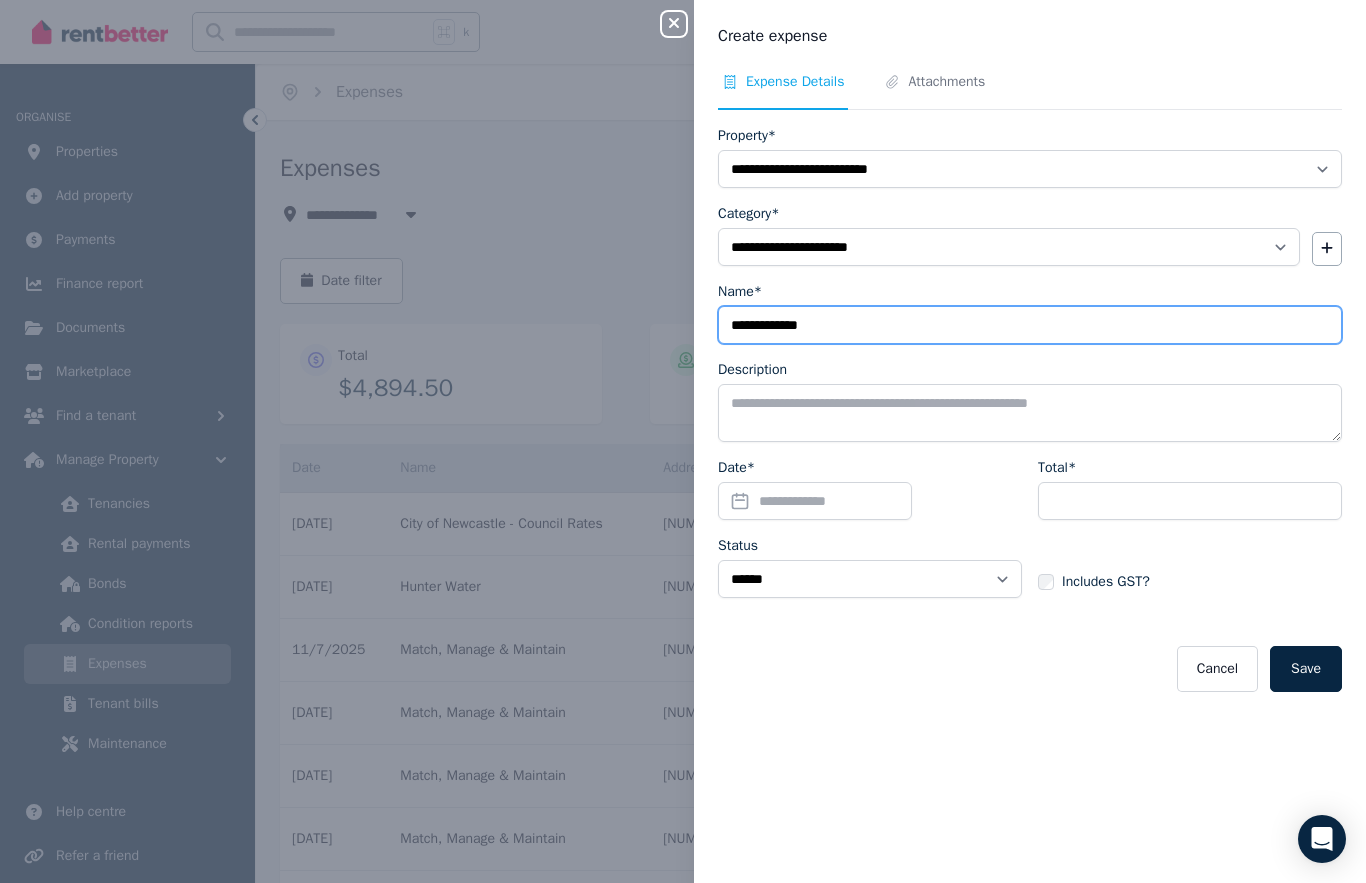 type on "**********" 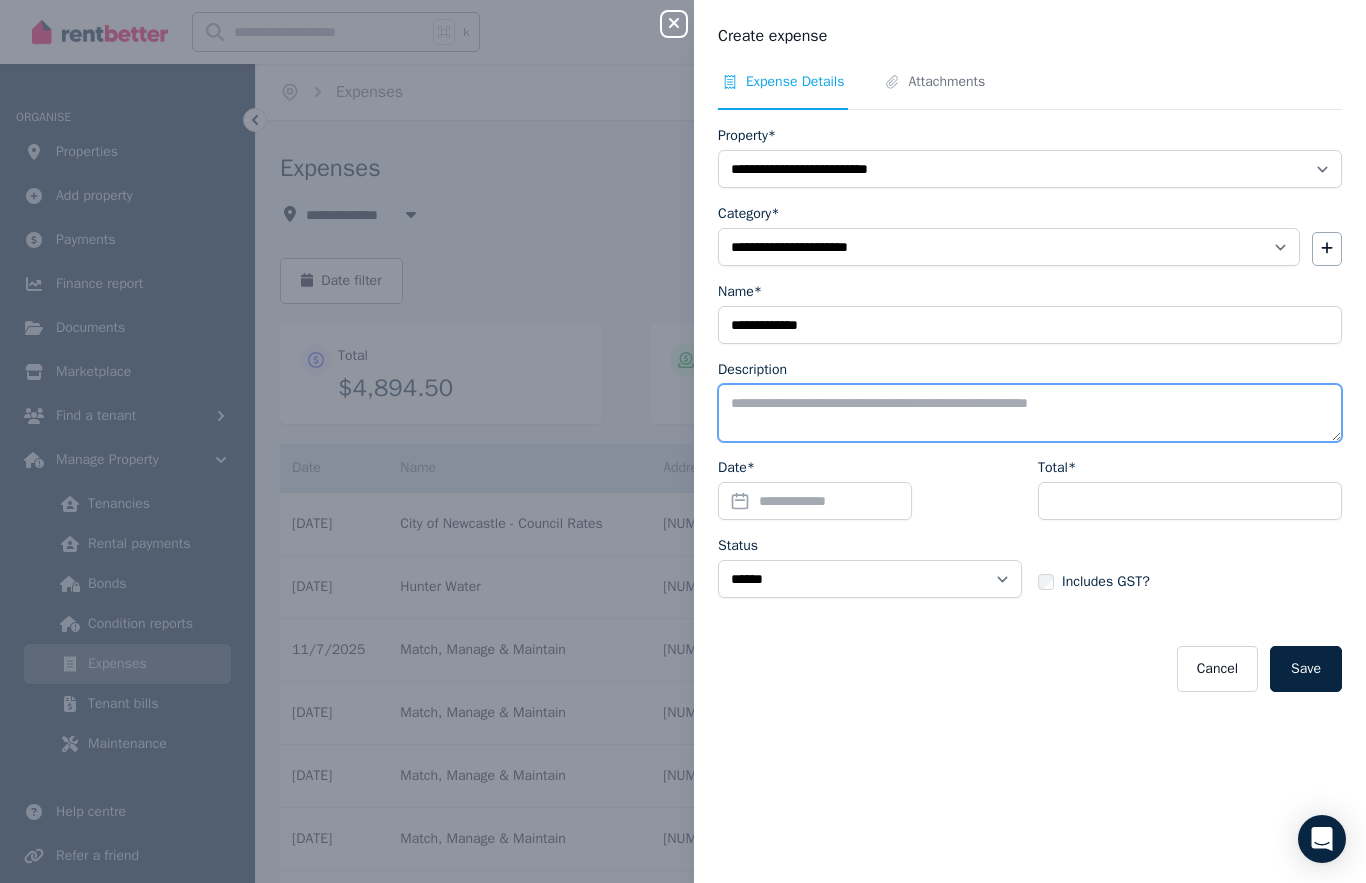 click on "Description" at bounding box center (1030, 413) 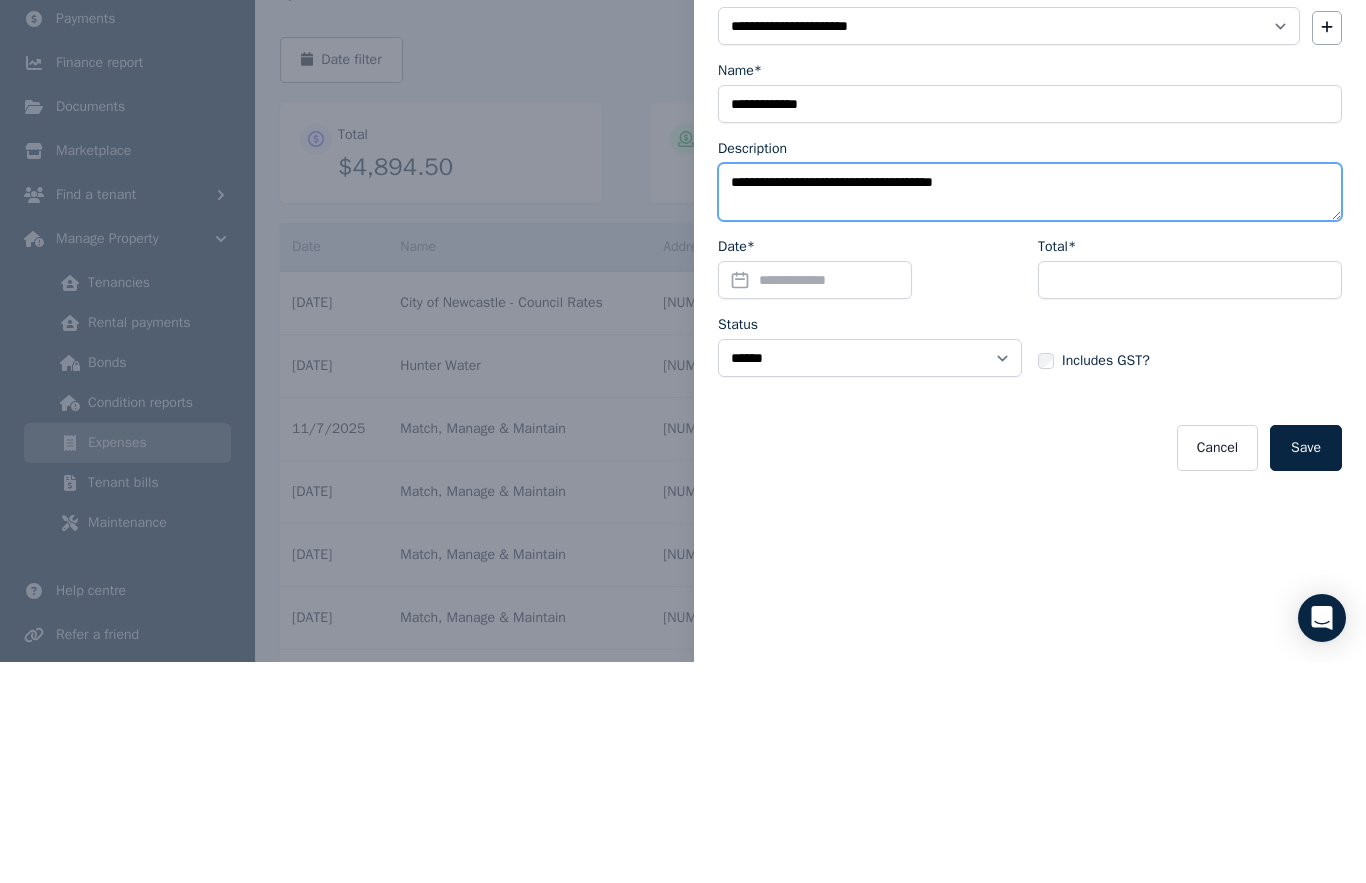 type on "**********" 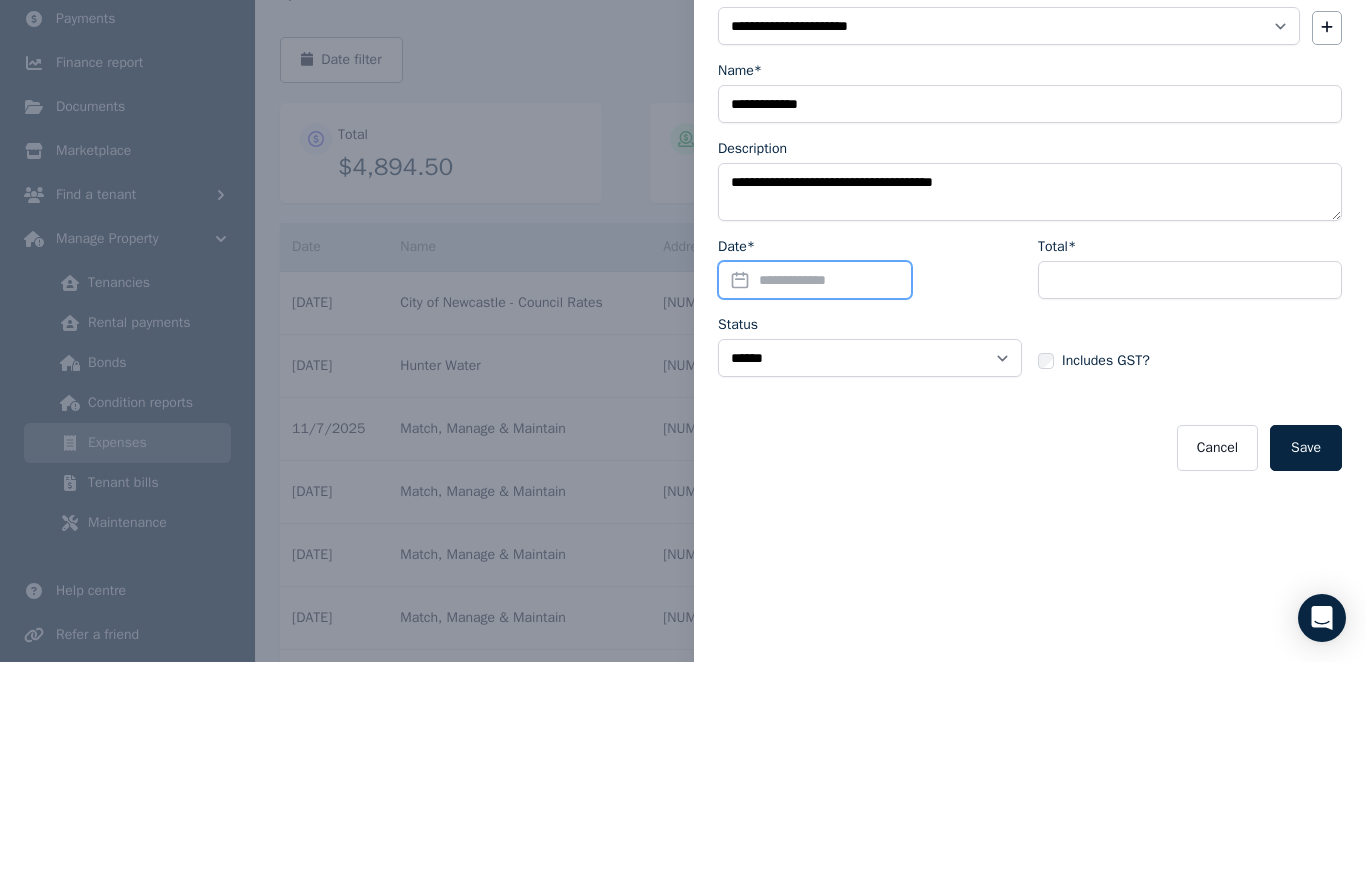 click on "Date*" at bounding box center (815, 501) 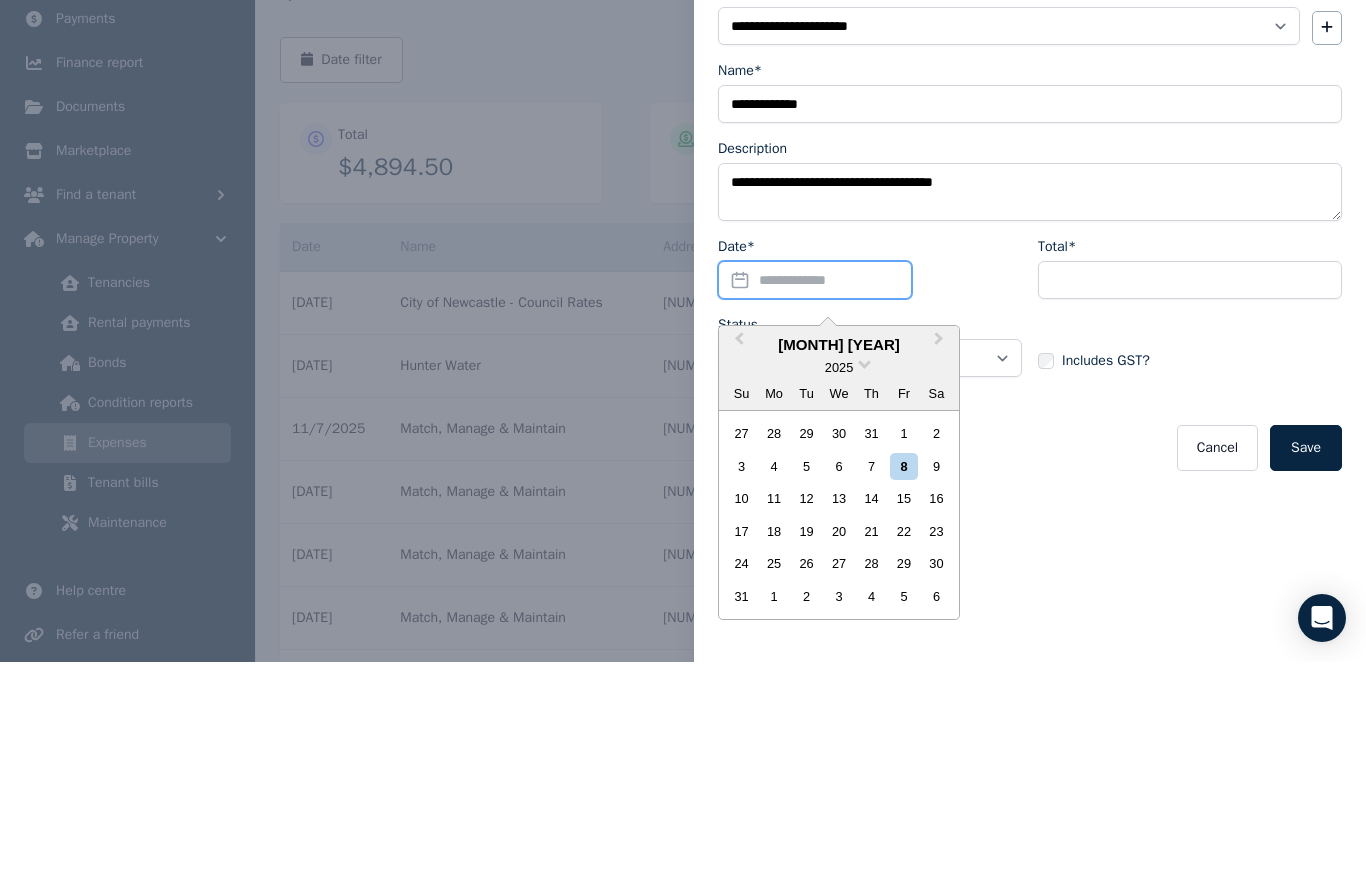 scroll, scrollTop: 221, scrollLeft: 0, axis: vertical 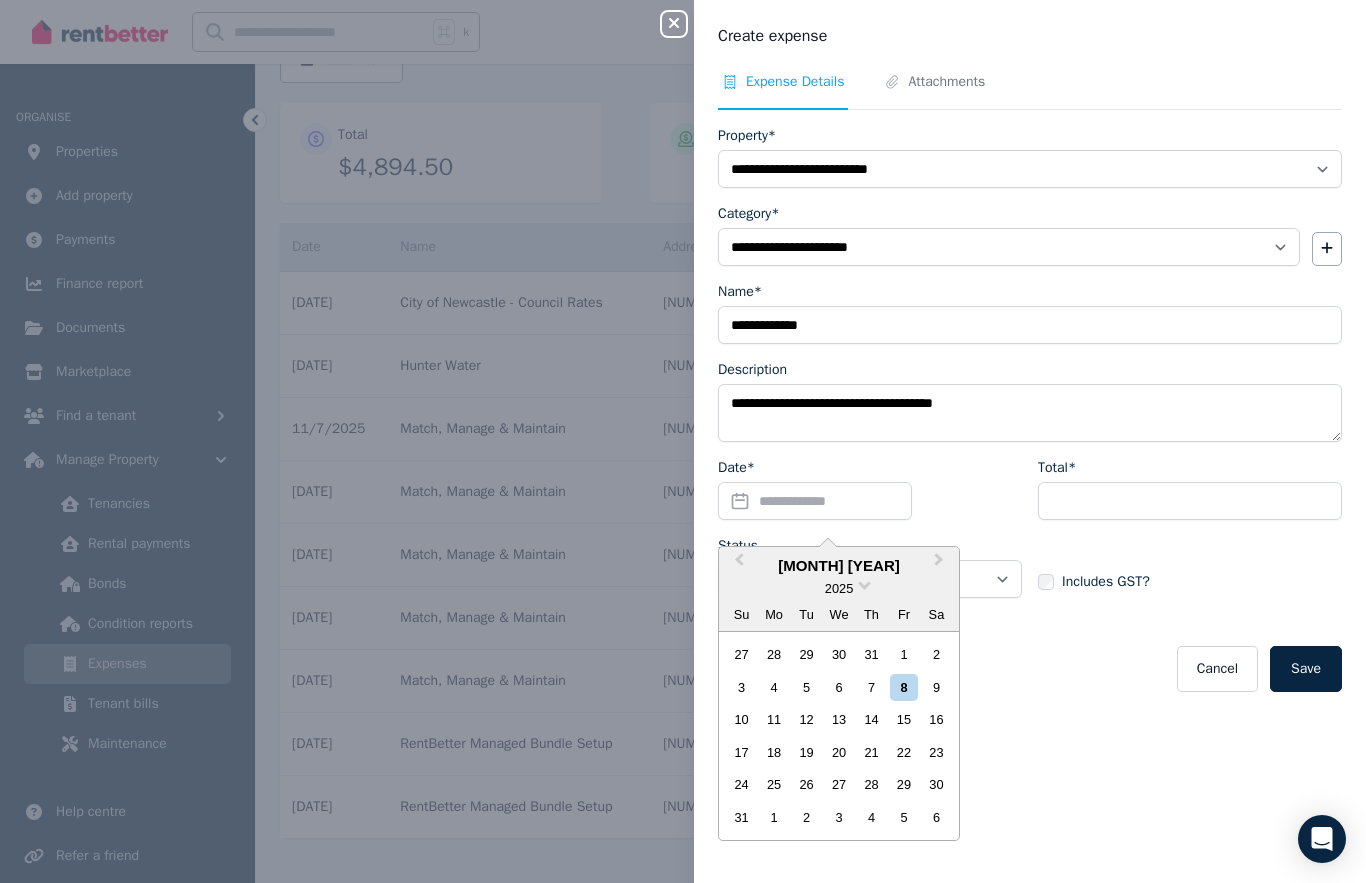 click on "8" at bounding box center [903, 687] 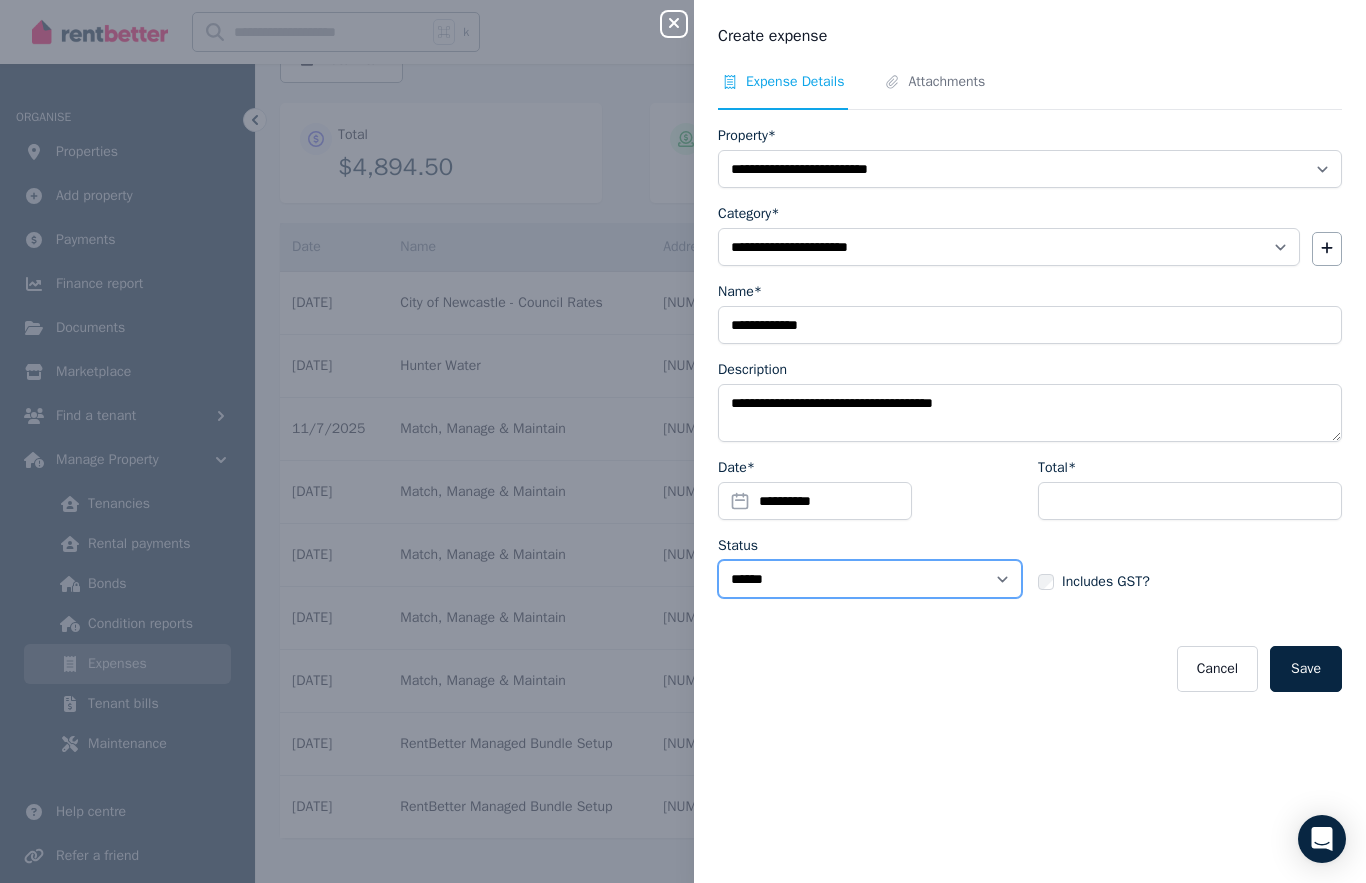 click on "****** ****" at bounding box center [870, 579] 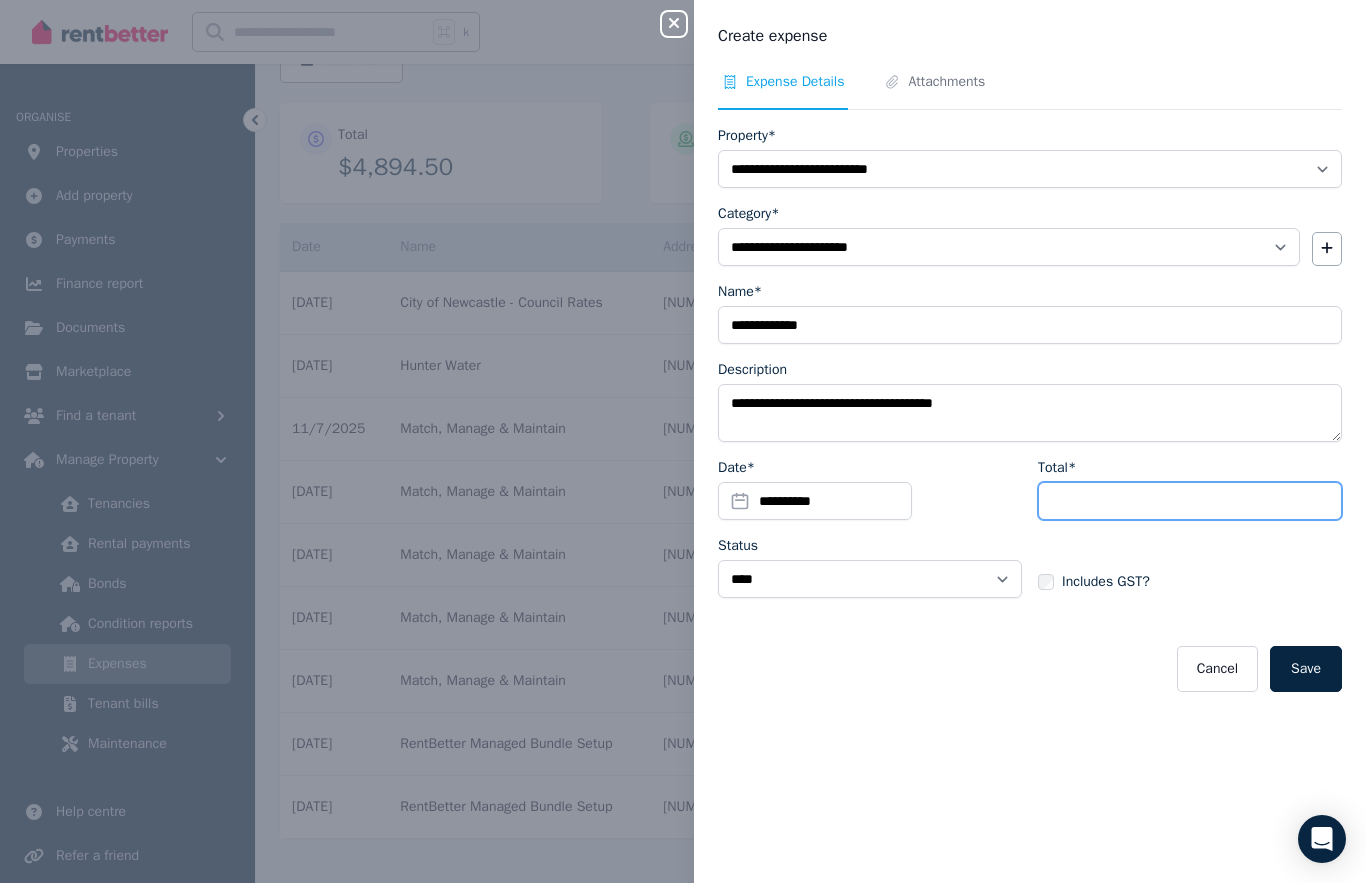 click on "Total*" at bounding box center [1190, 501] 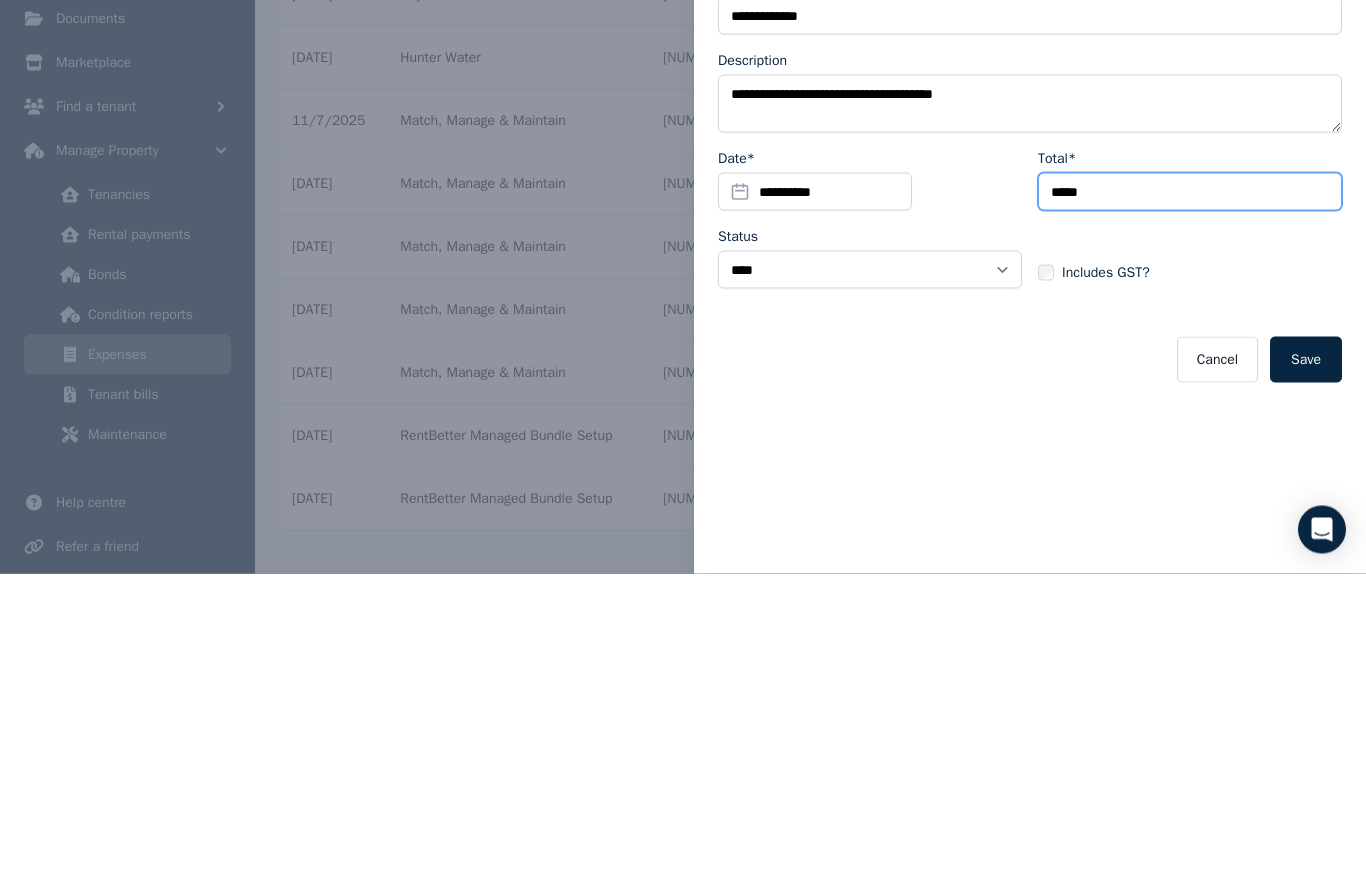 type on "******" 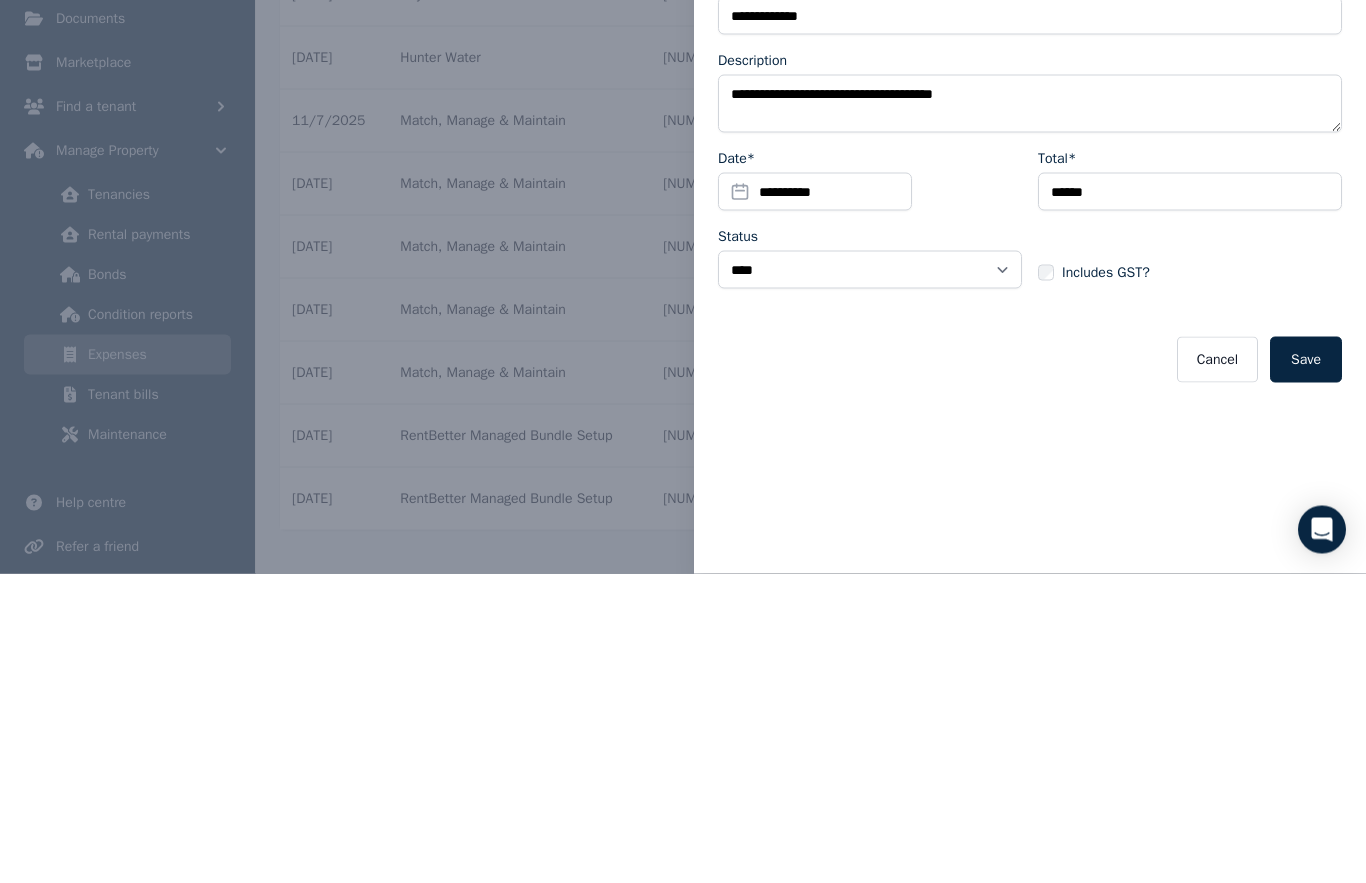 scroll, scrollTop: 284, scrollLeft: 0, axis: vertical 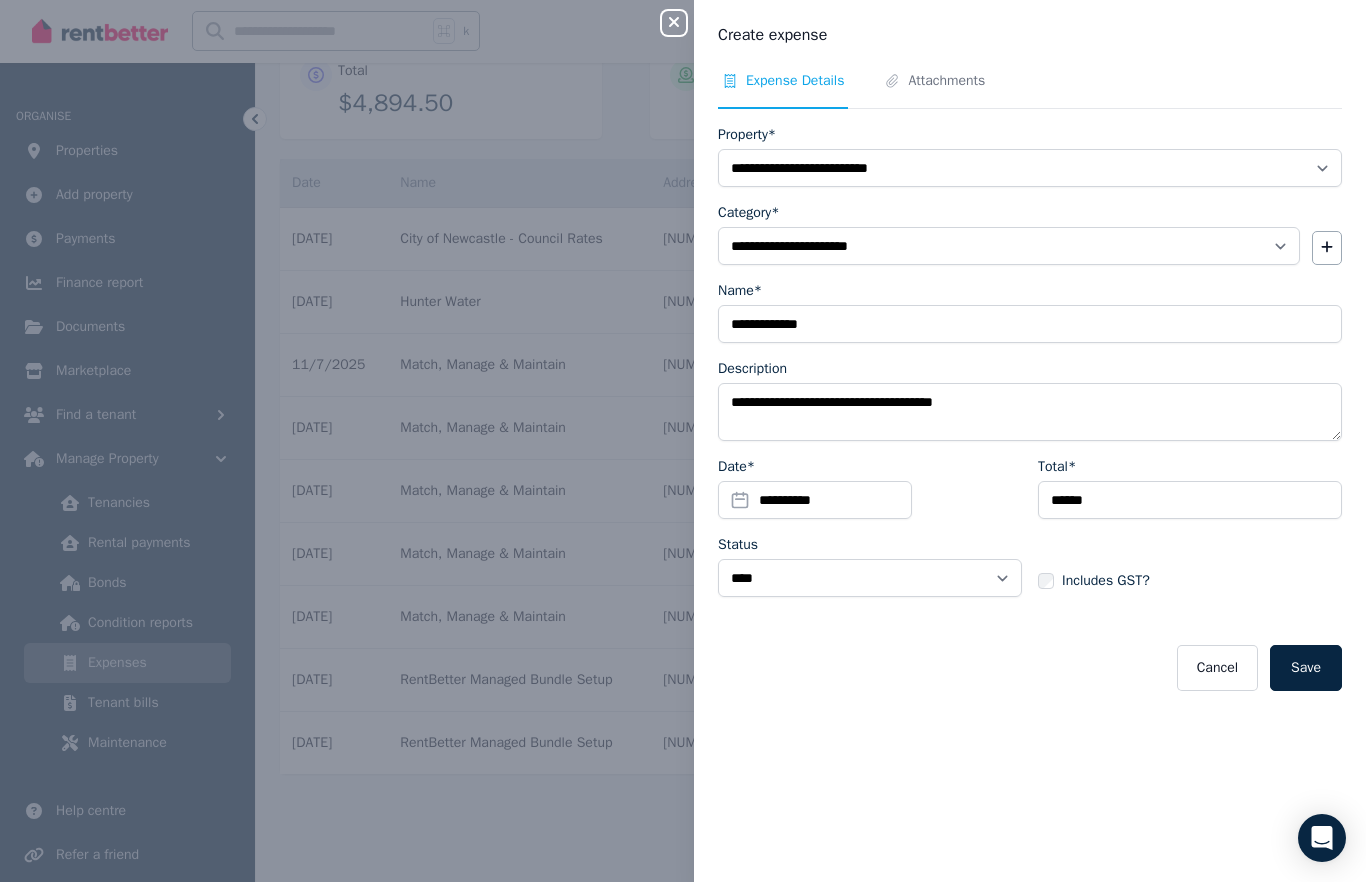 click on "Attachments" at bounding box center [946, 82] 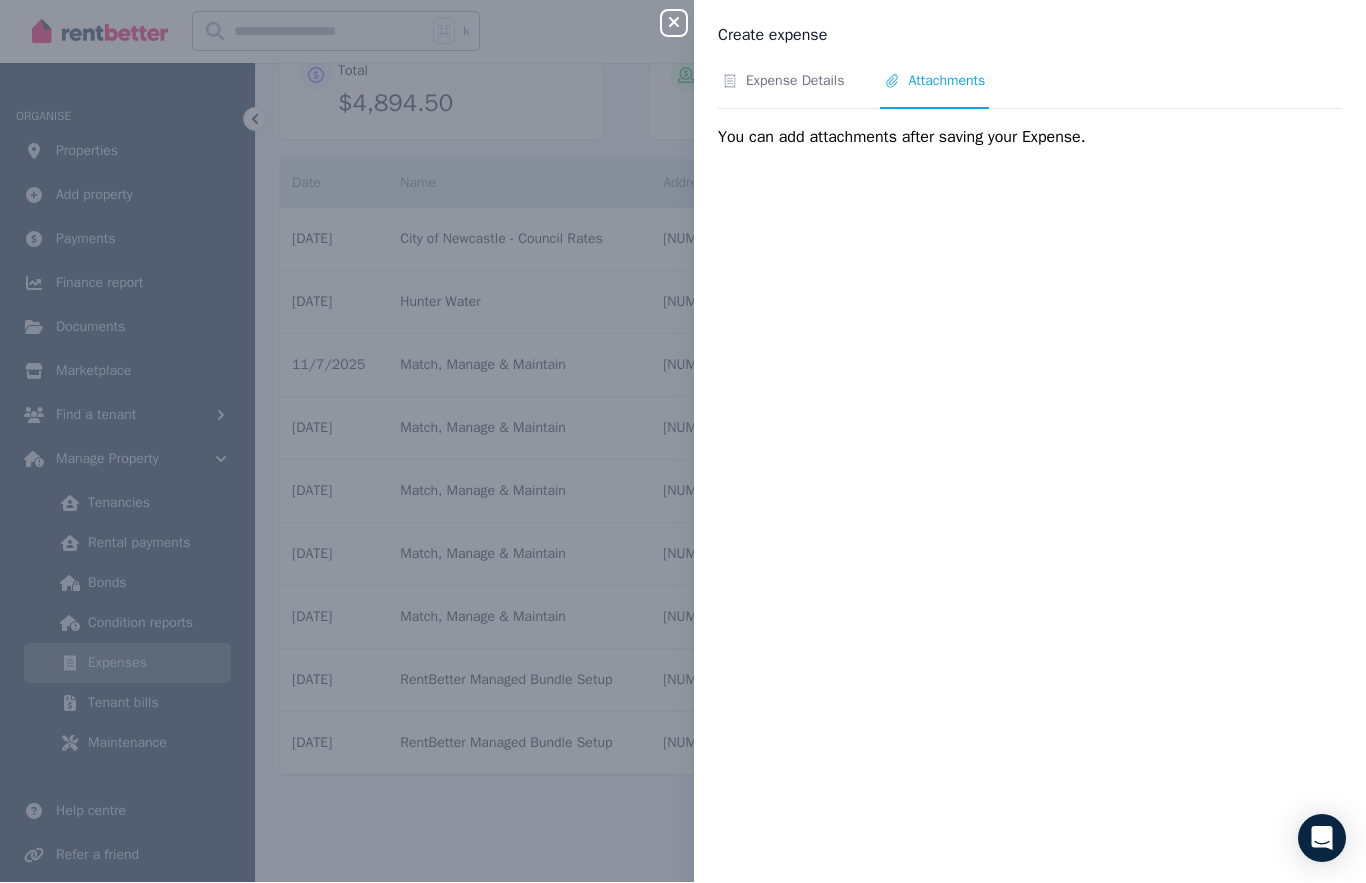 click on "Attachments" at bounding box center [946, 82] 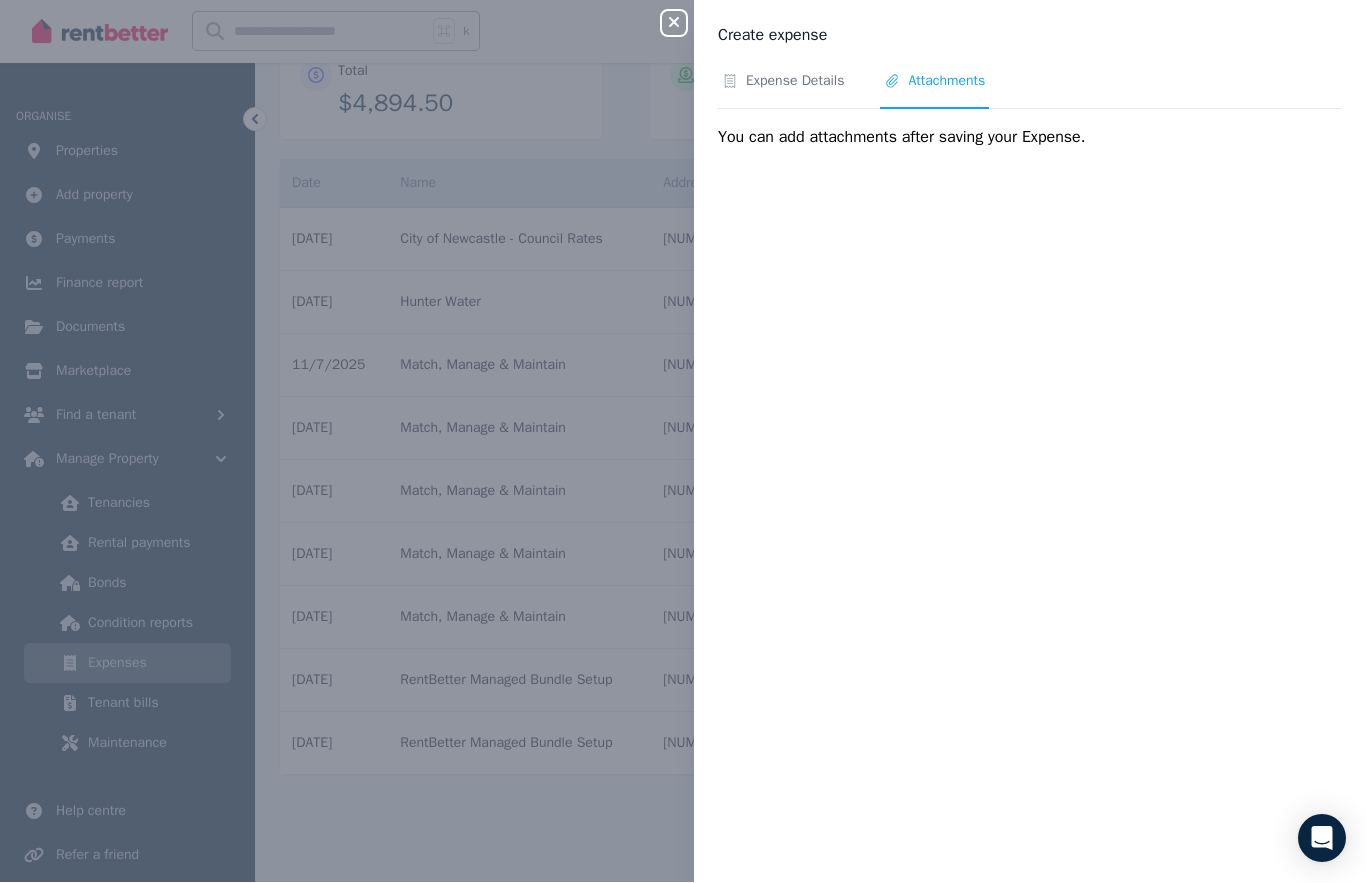 click on "Attachments" at bounding box center (946, 82) 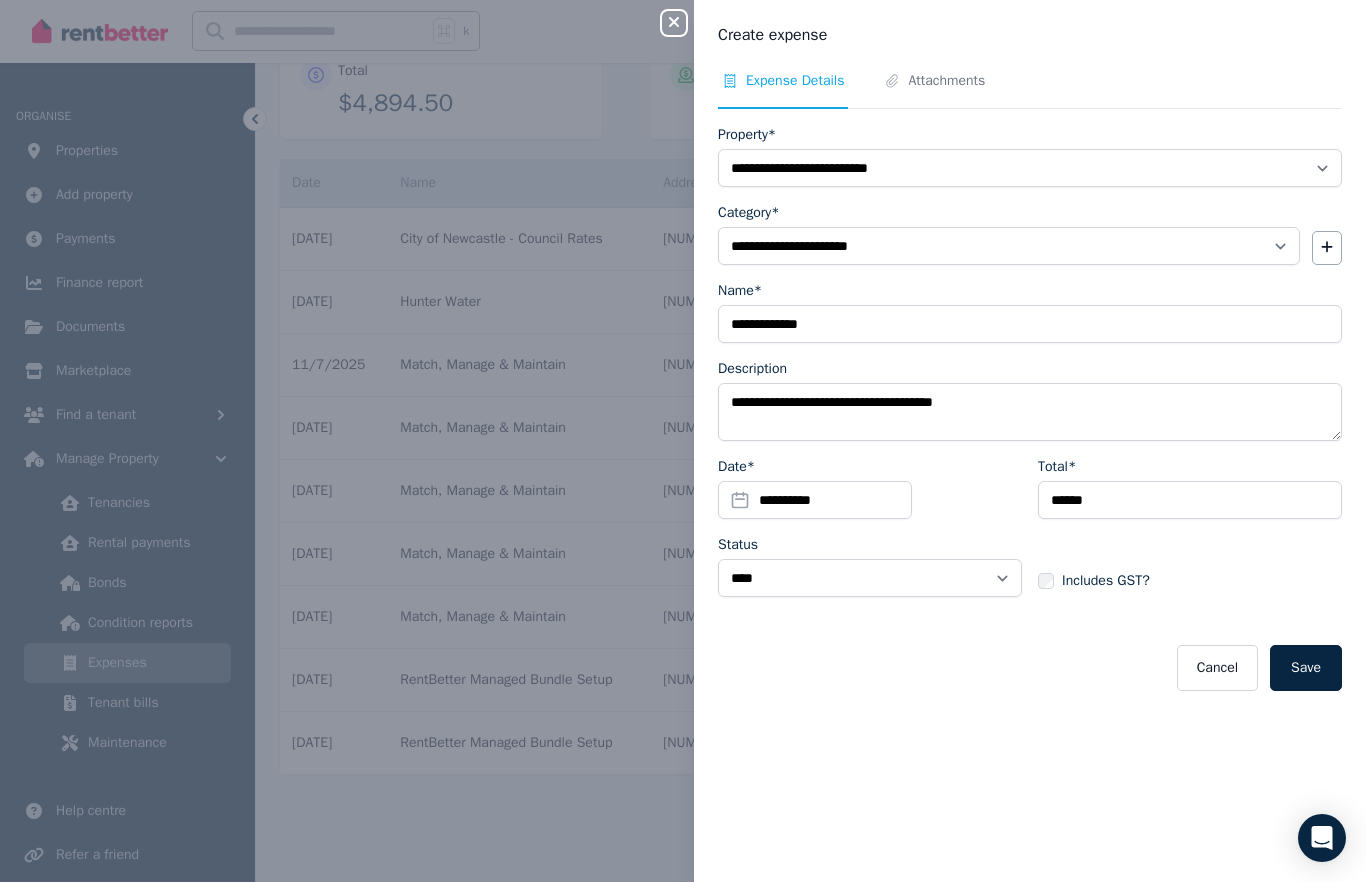 click on "Save" at bounding box center (1306, 669) 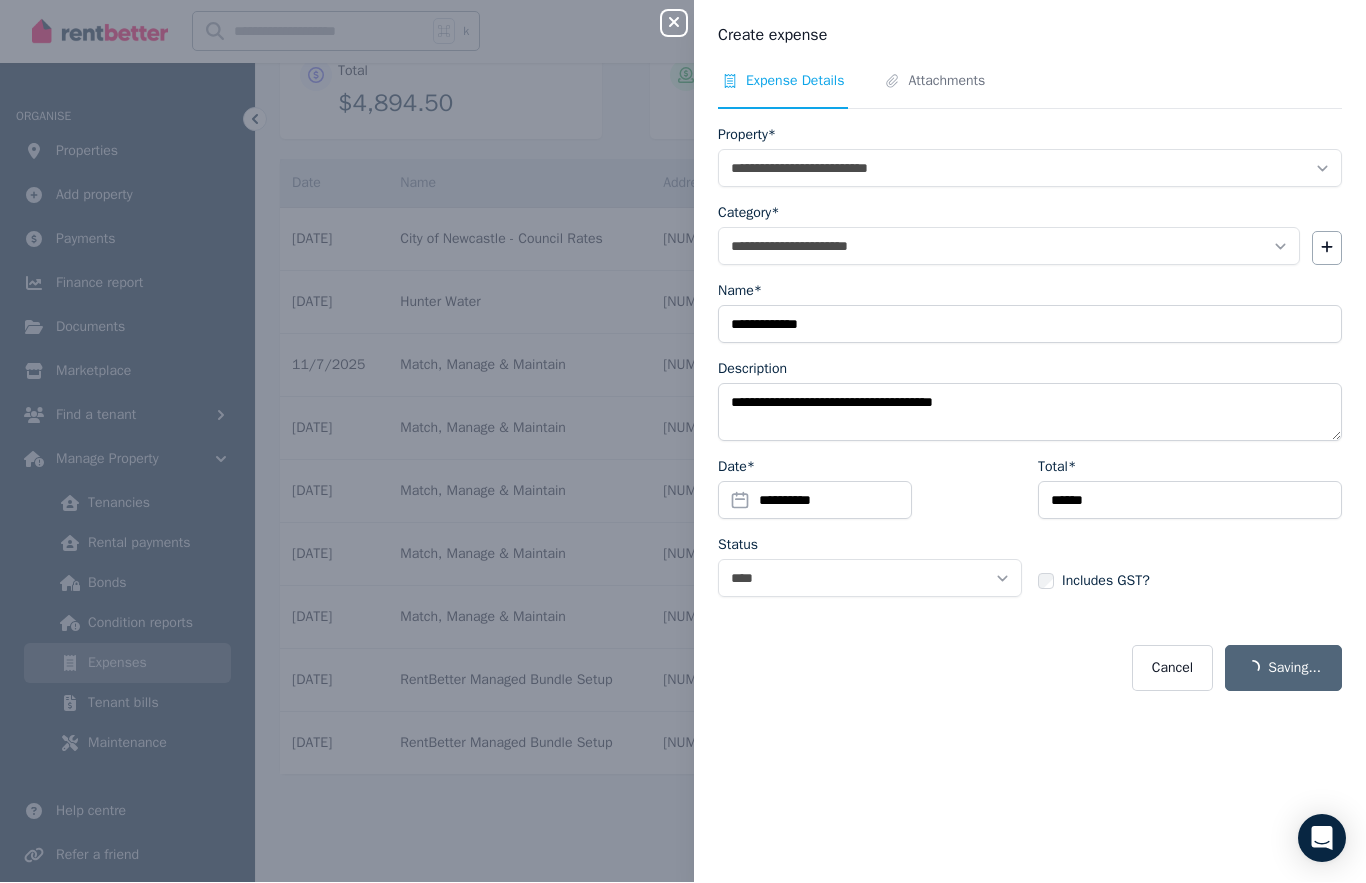 select on "**********" 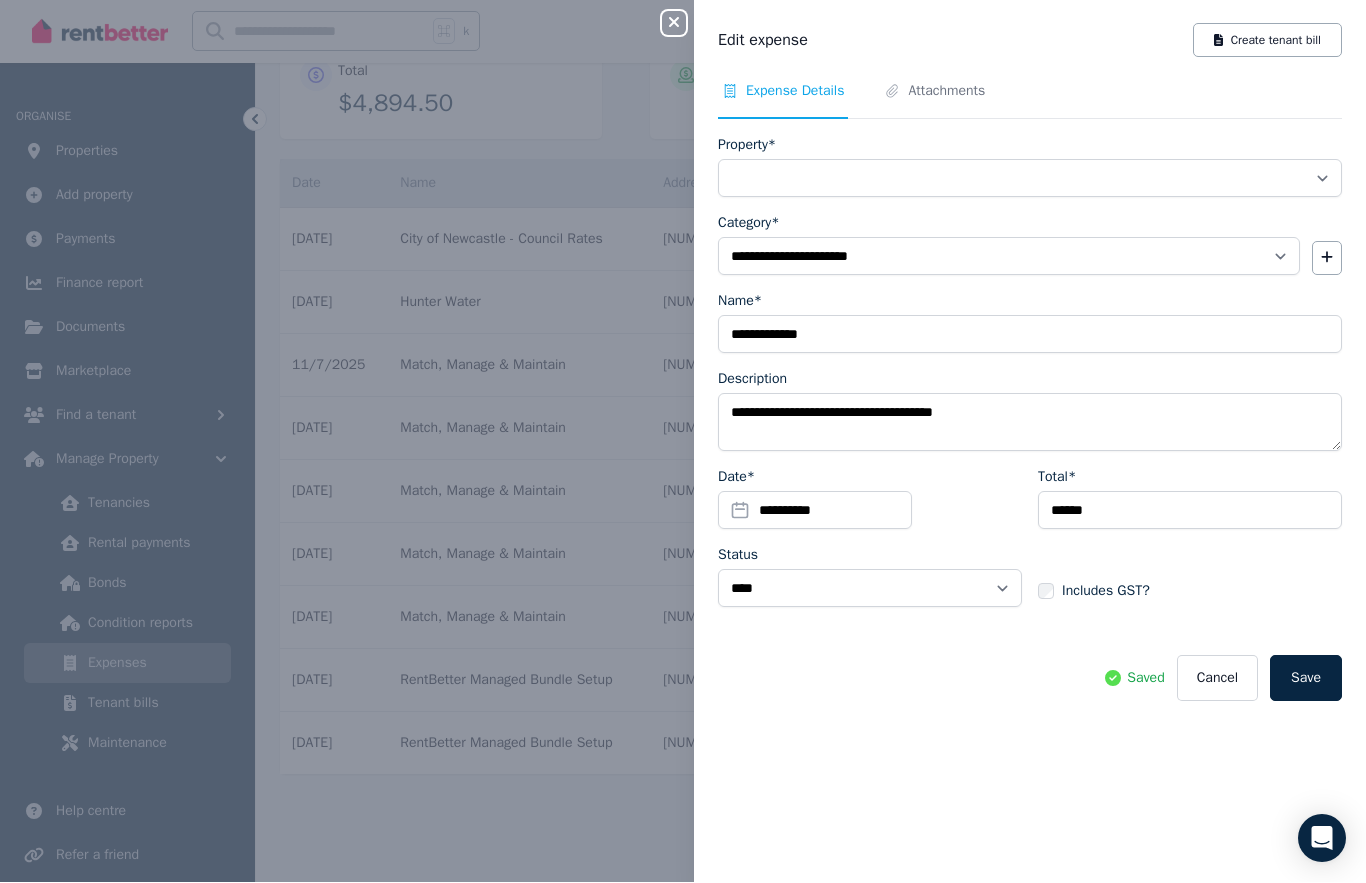 scroll, scrollTop: 285, scrollLeft: 0, axis: vertical 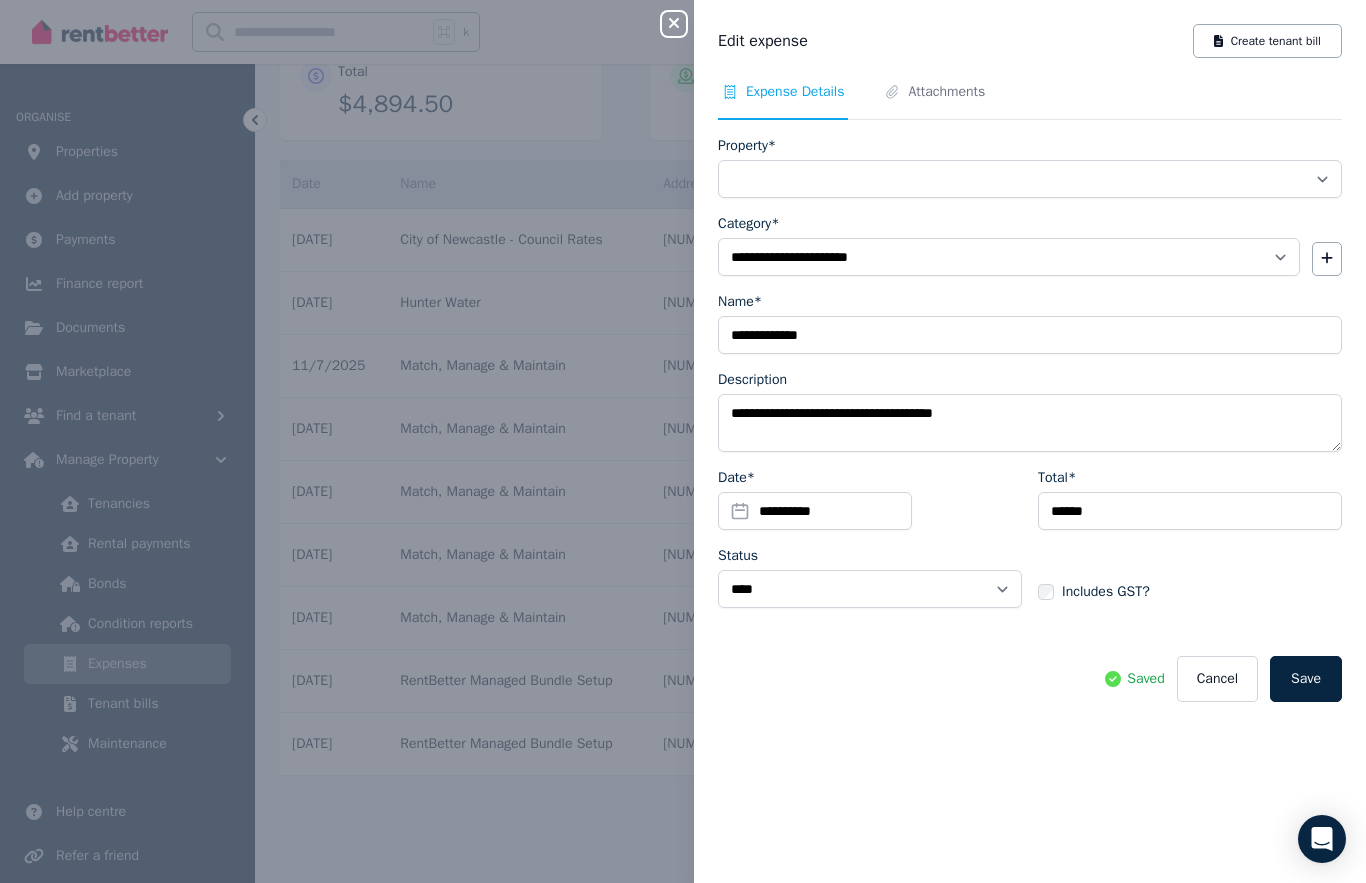 select on "**********" 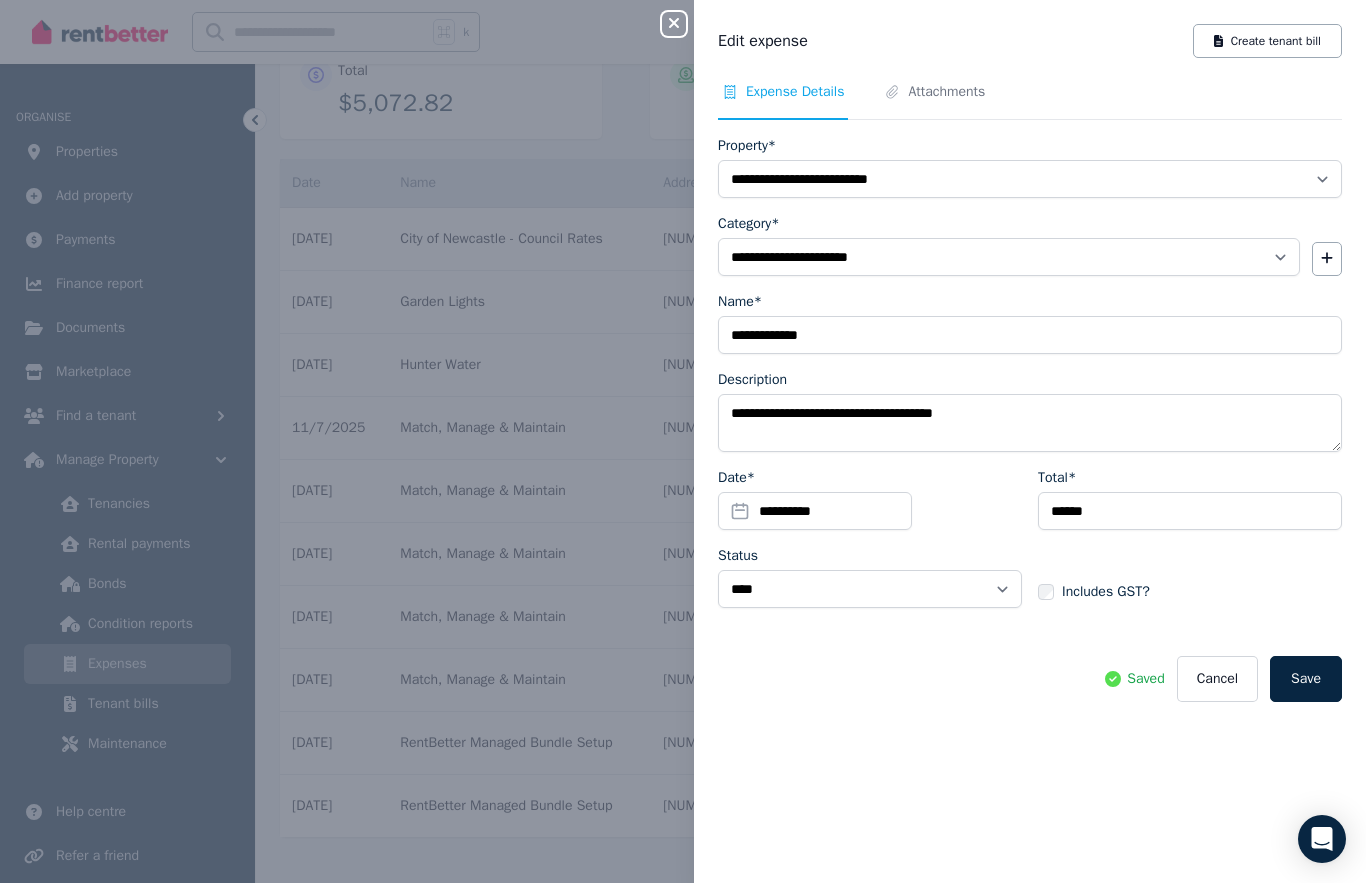 click on "Attachments" at bounding box center [946, 92] 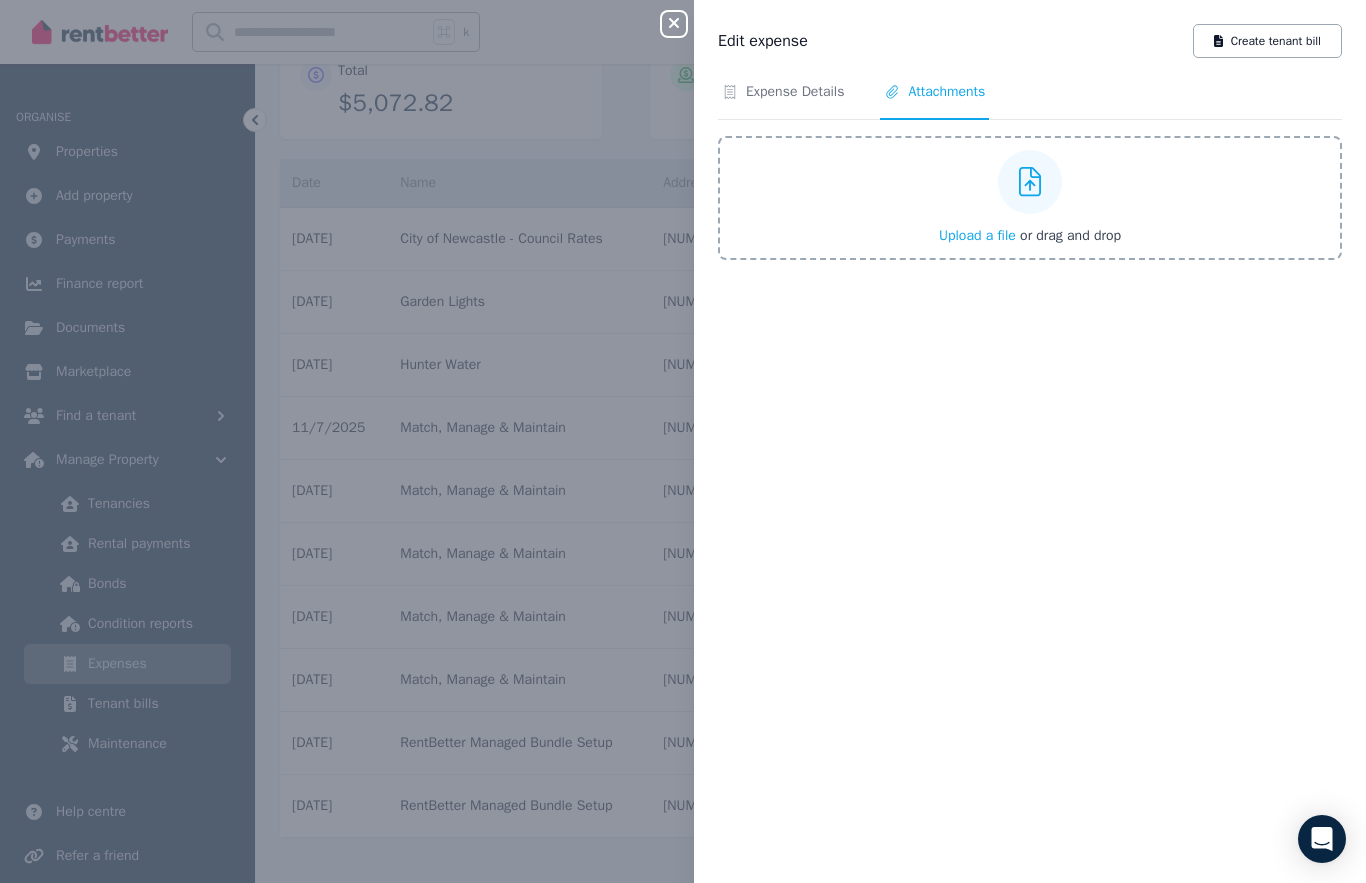 click 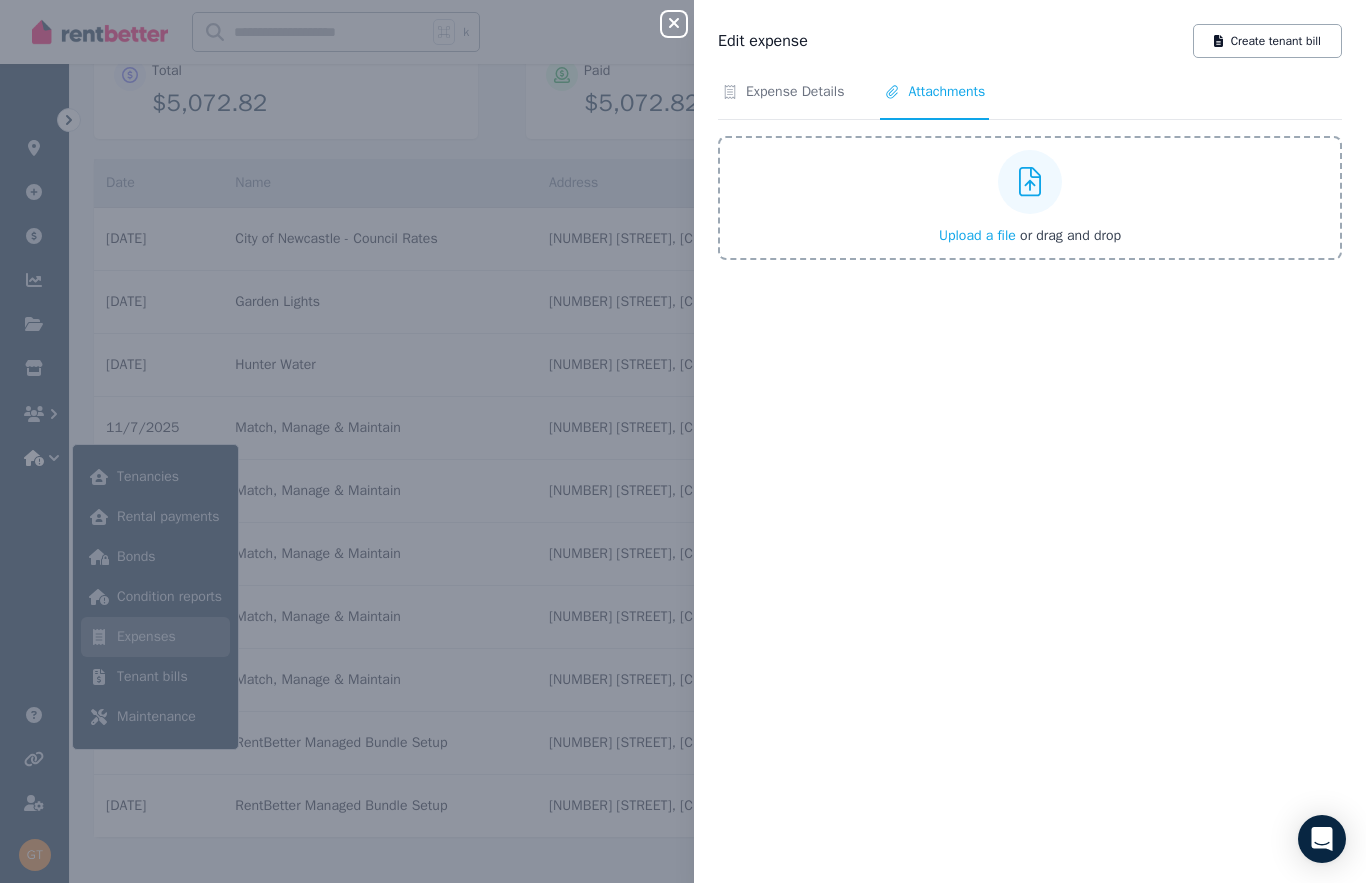 click at bounding box center (1030, 182) 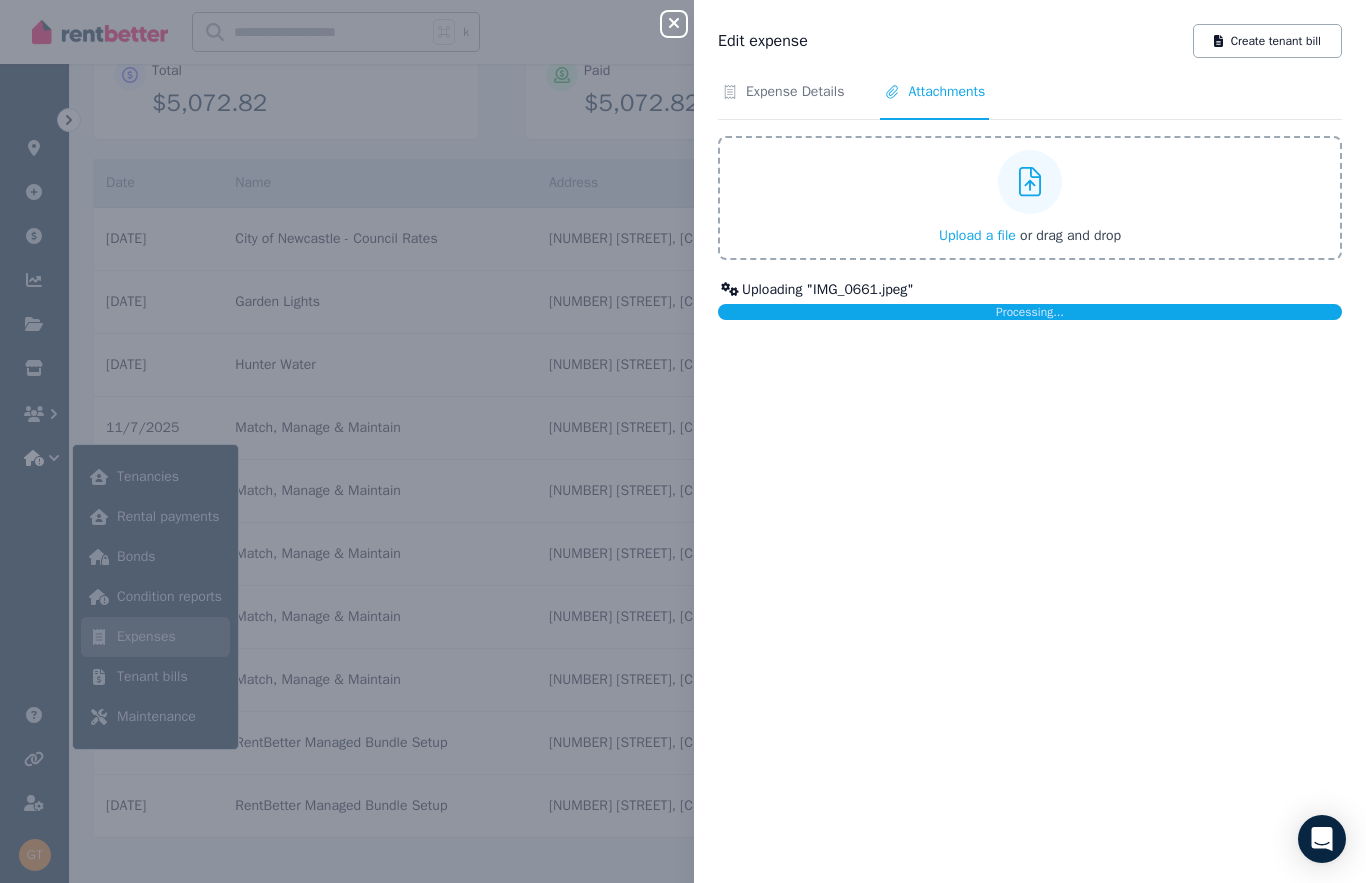 click 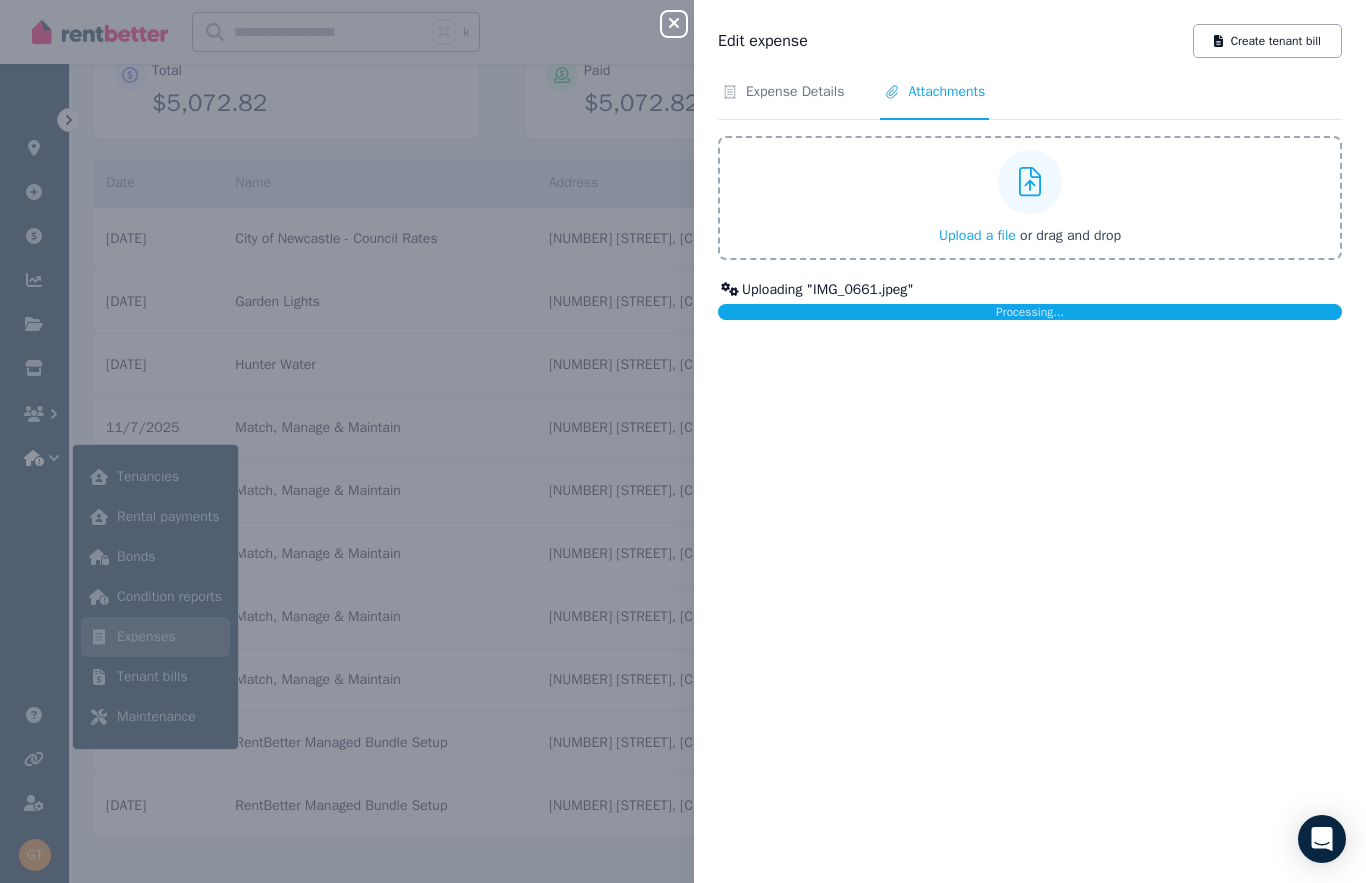 click on "Expense Details" at bounding box center (795, 92) 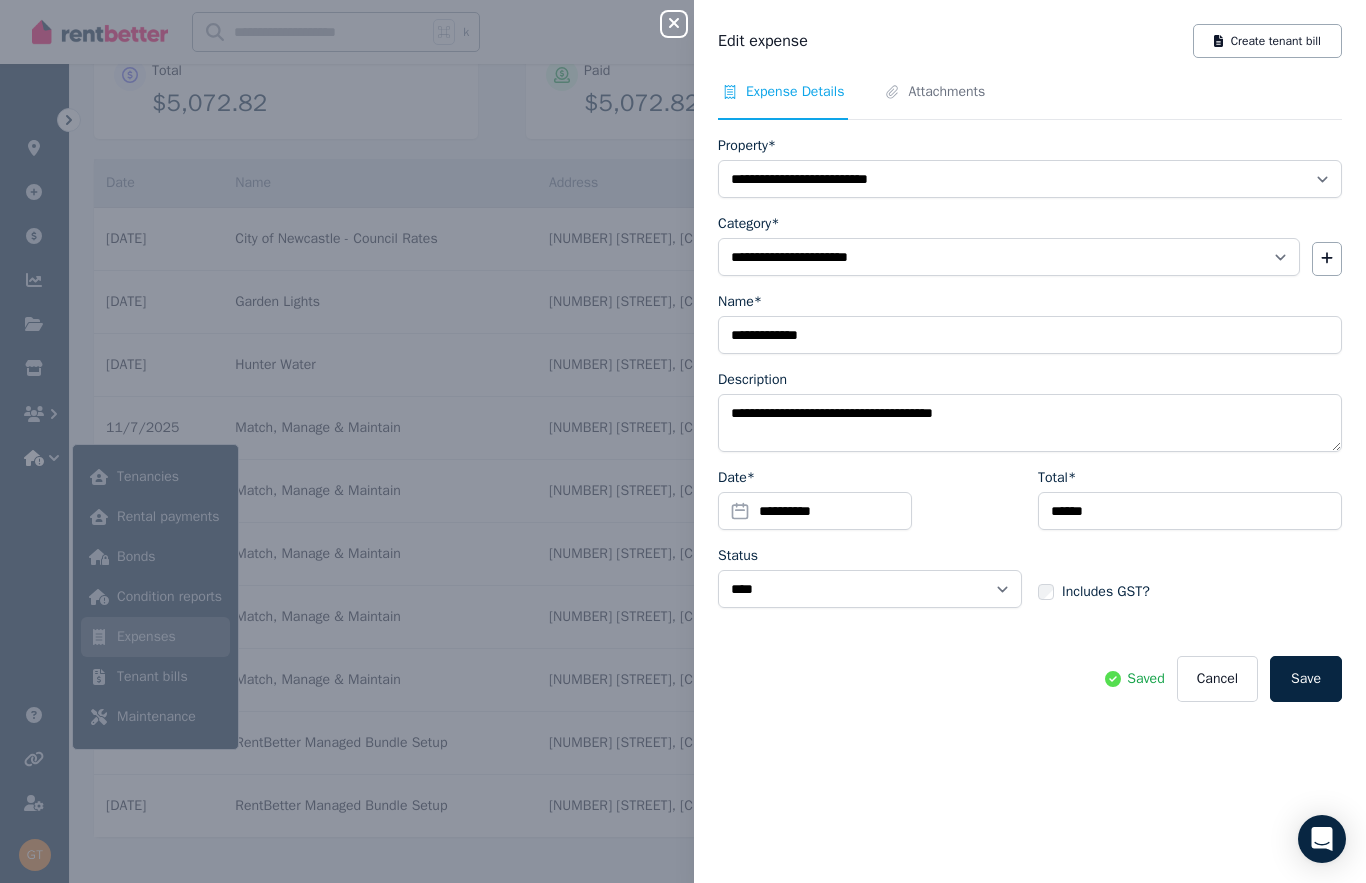 click on "Save" at bounding box center [1306, 679] 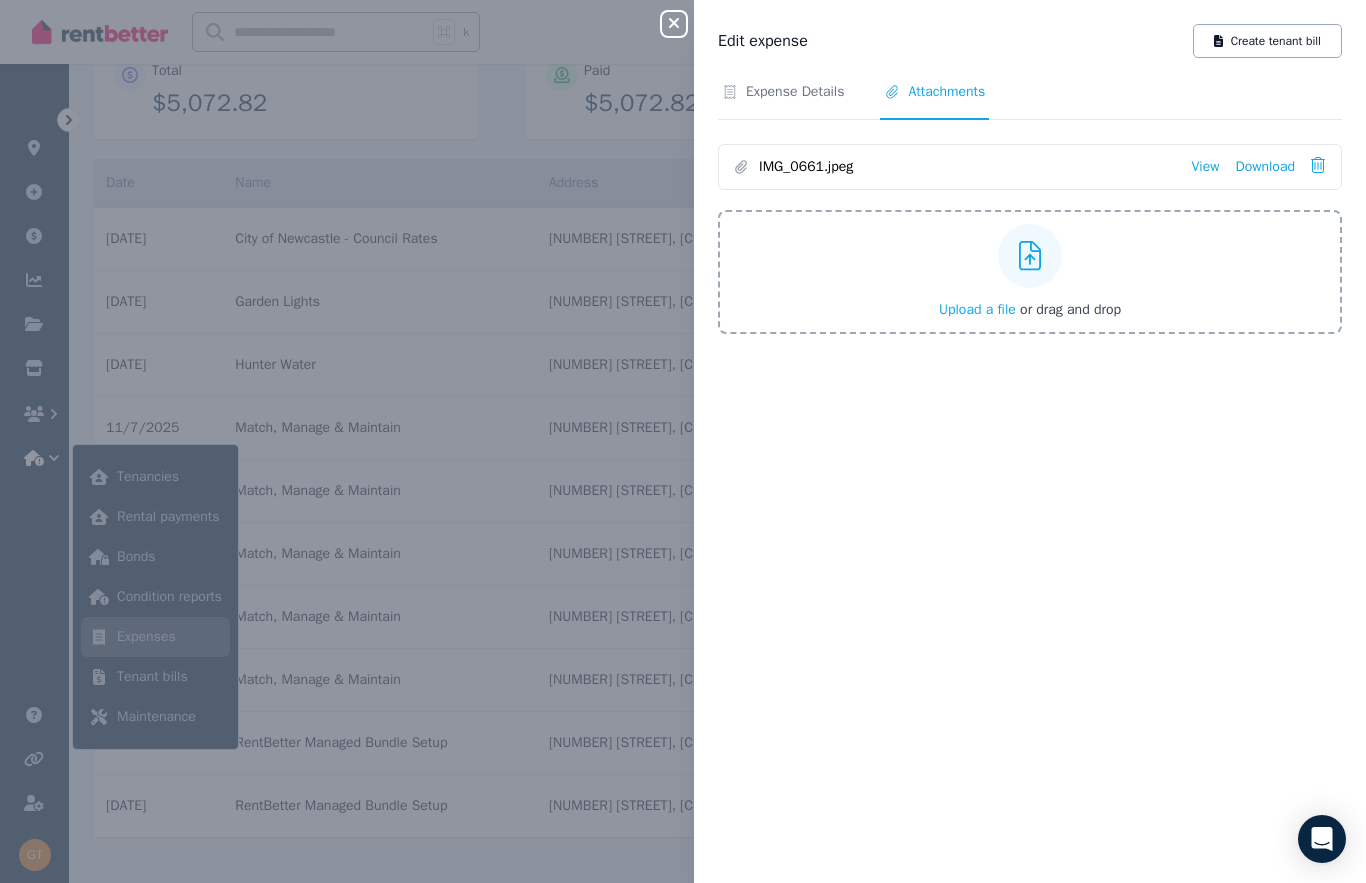 click on "Close panel" at bounding box center [674, 24] 